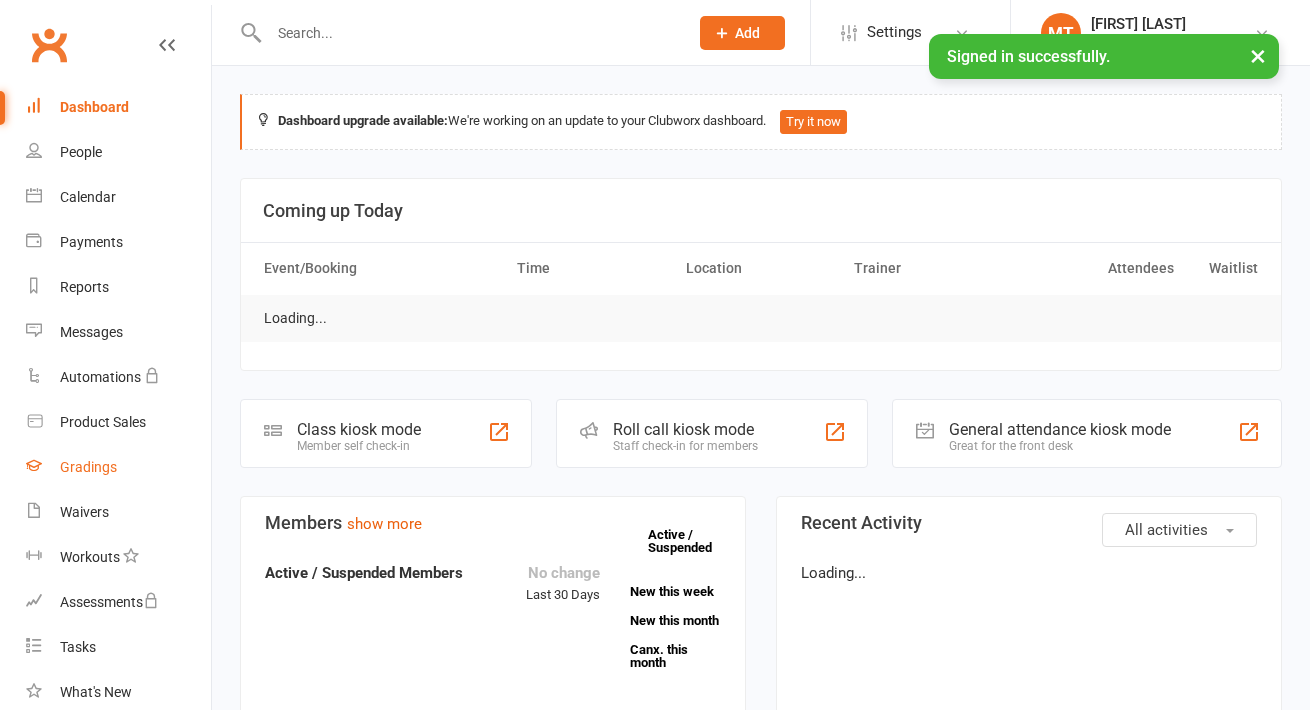 scroll, scrollTop: 0, scrollLeft: 0, axis: both 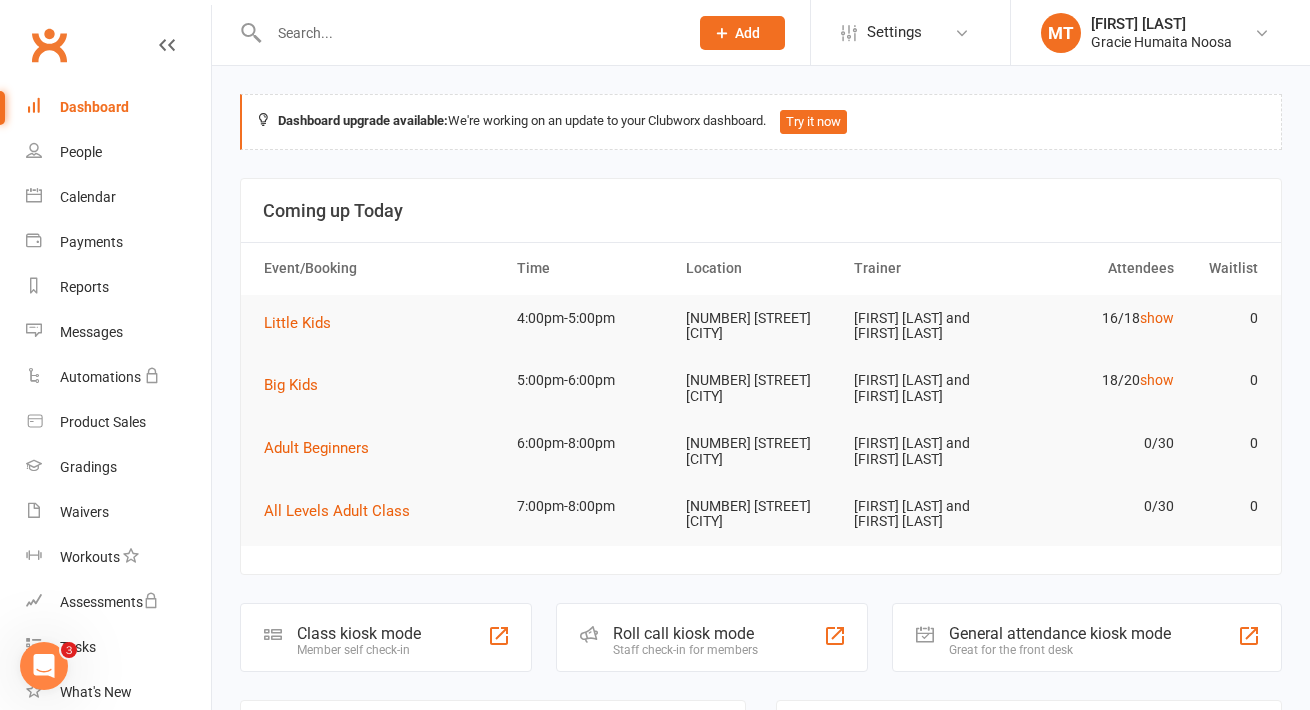 click at bounding box center [457, 32] 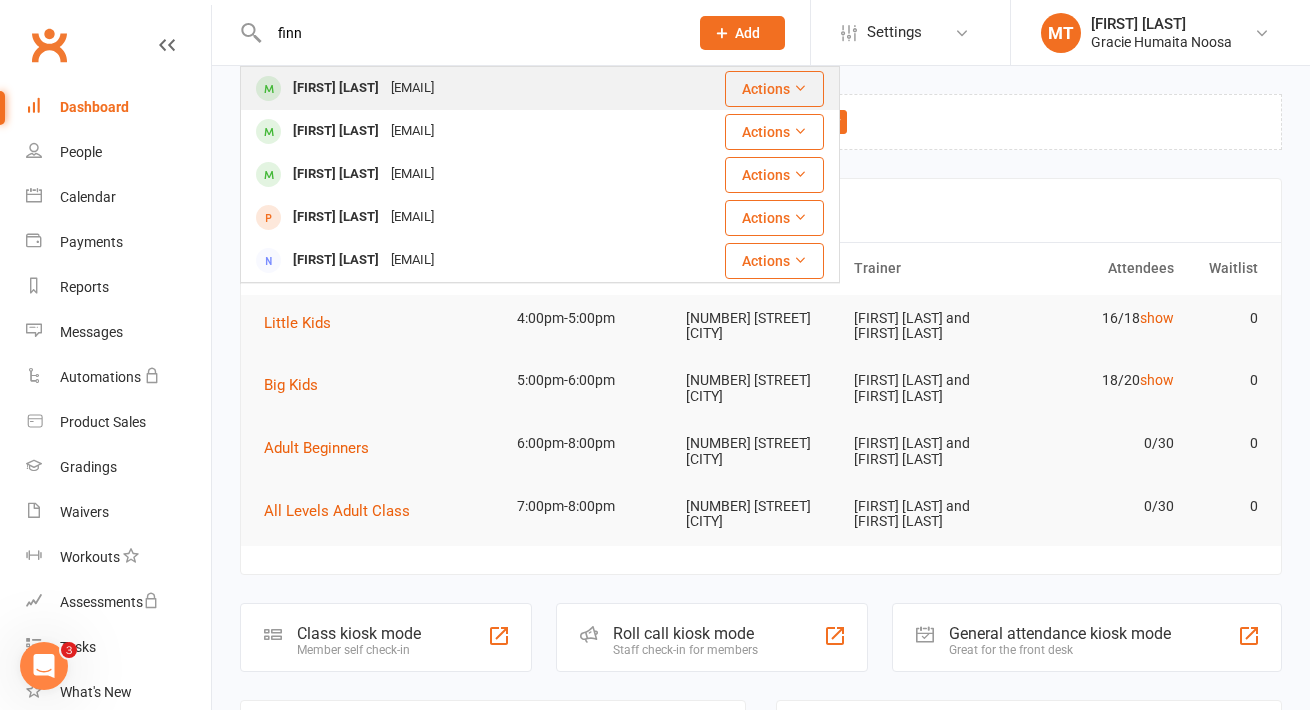 type on "finn" 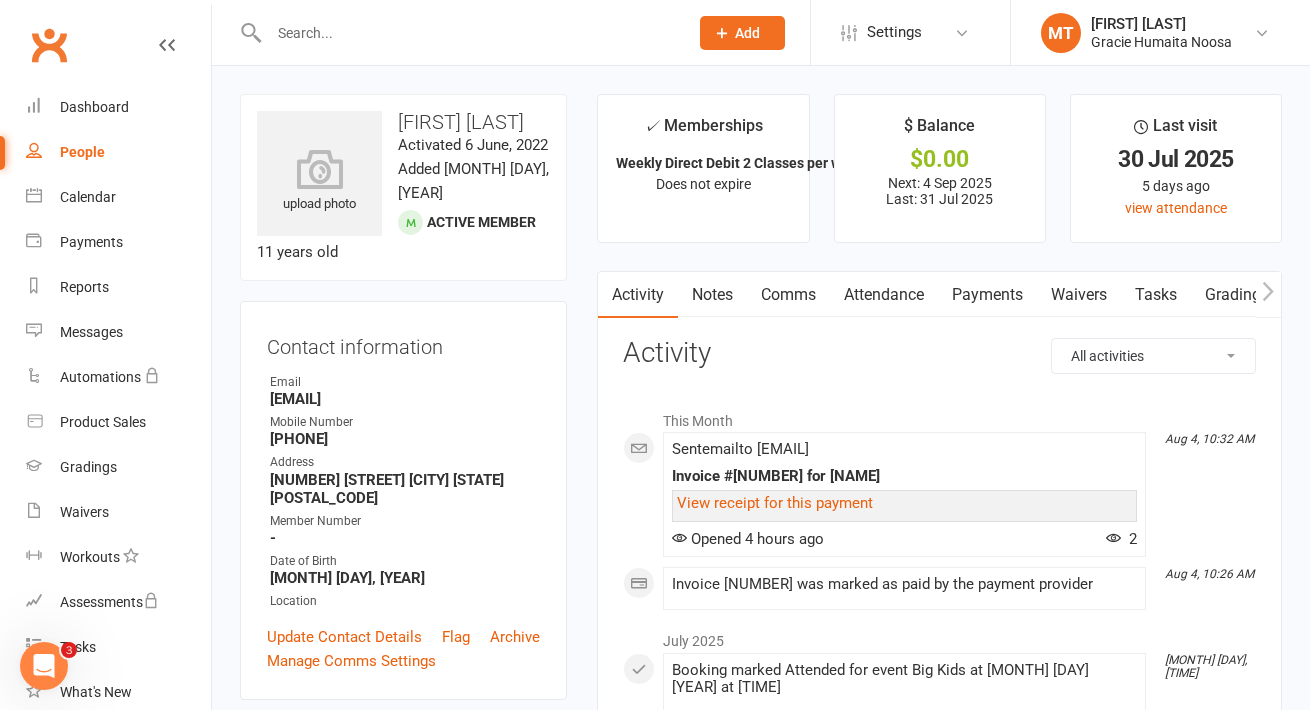 click on "Payments" at bounding box center (987, 295) 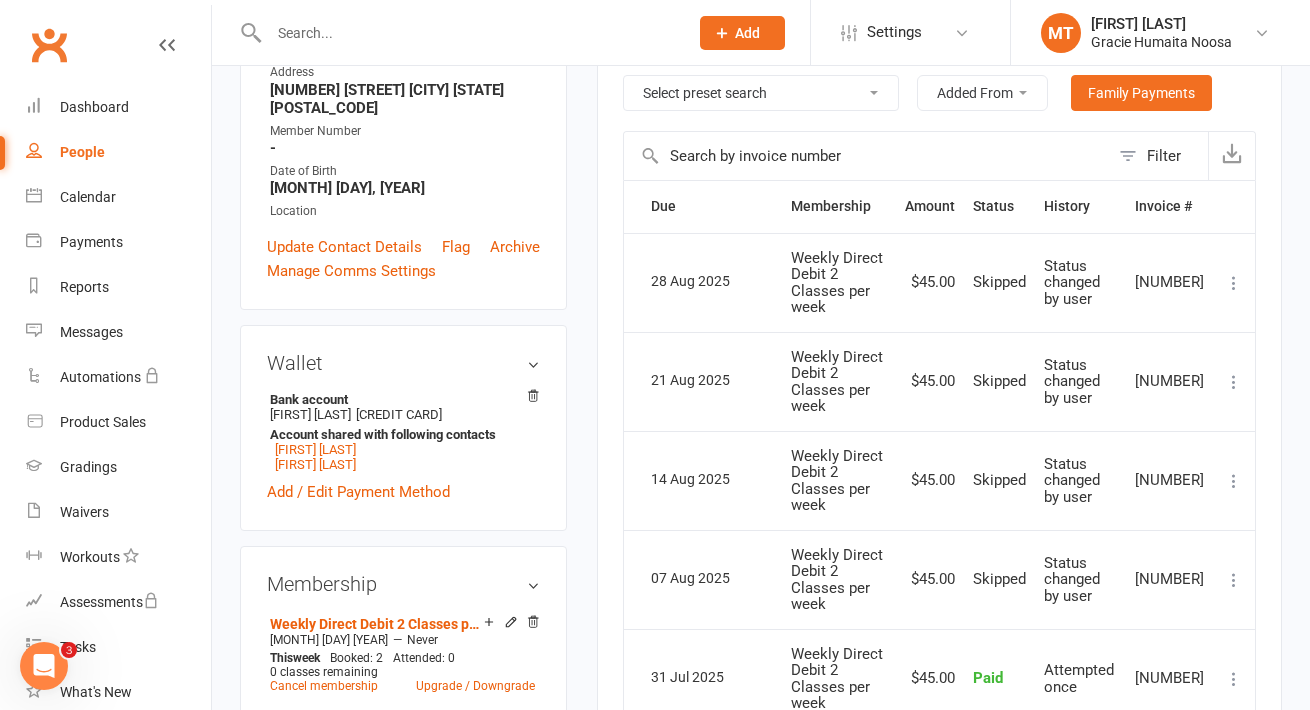 scroll, scrollTop: 414, scrollLeft: 0, axis: vertical 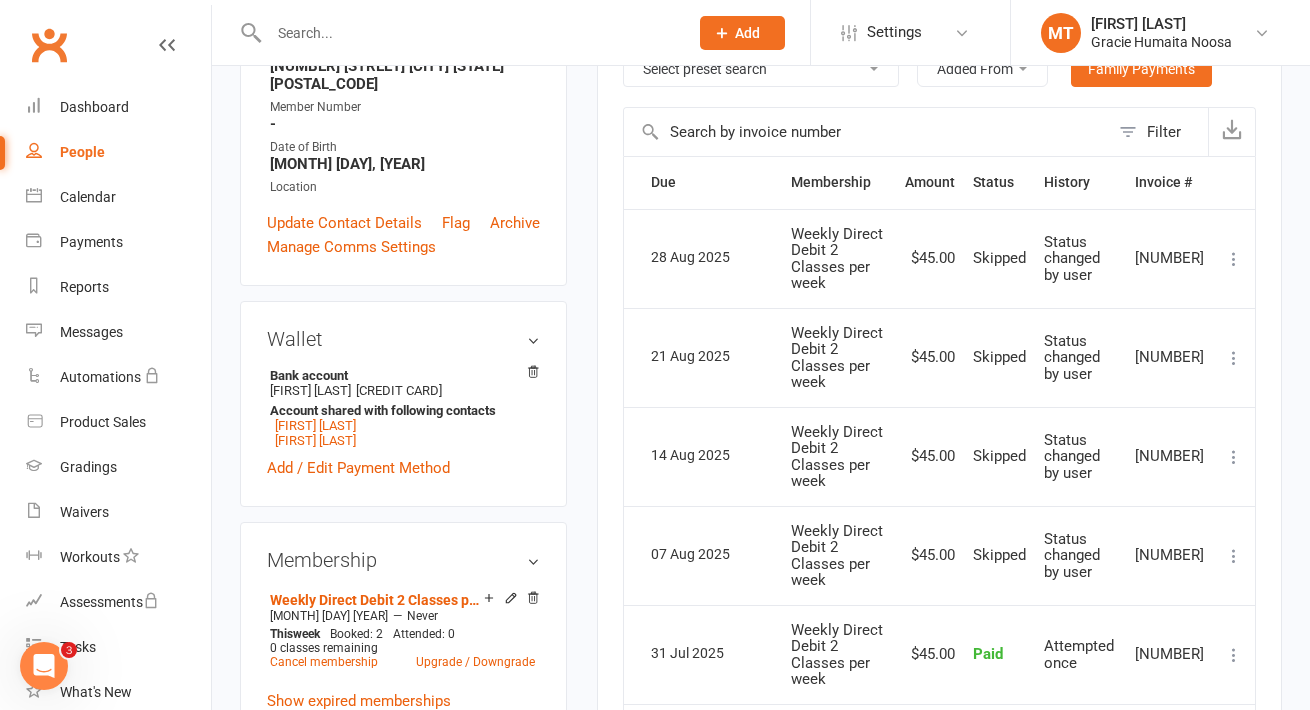 click at bounding box center (468, 33) 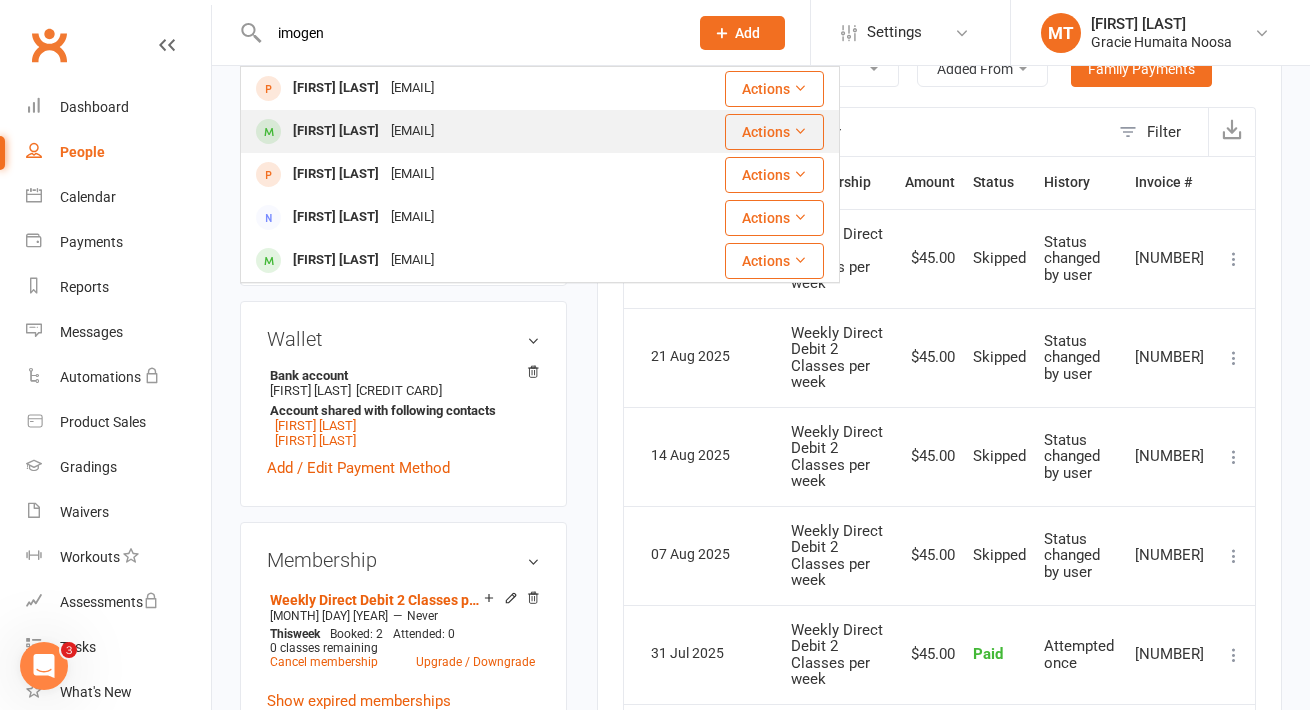 type on "imogen" 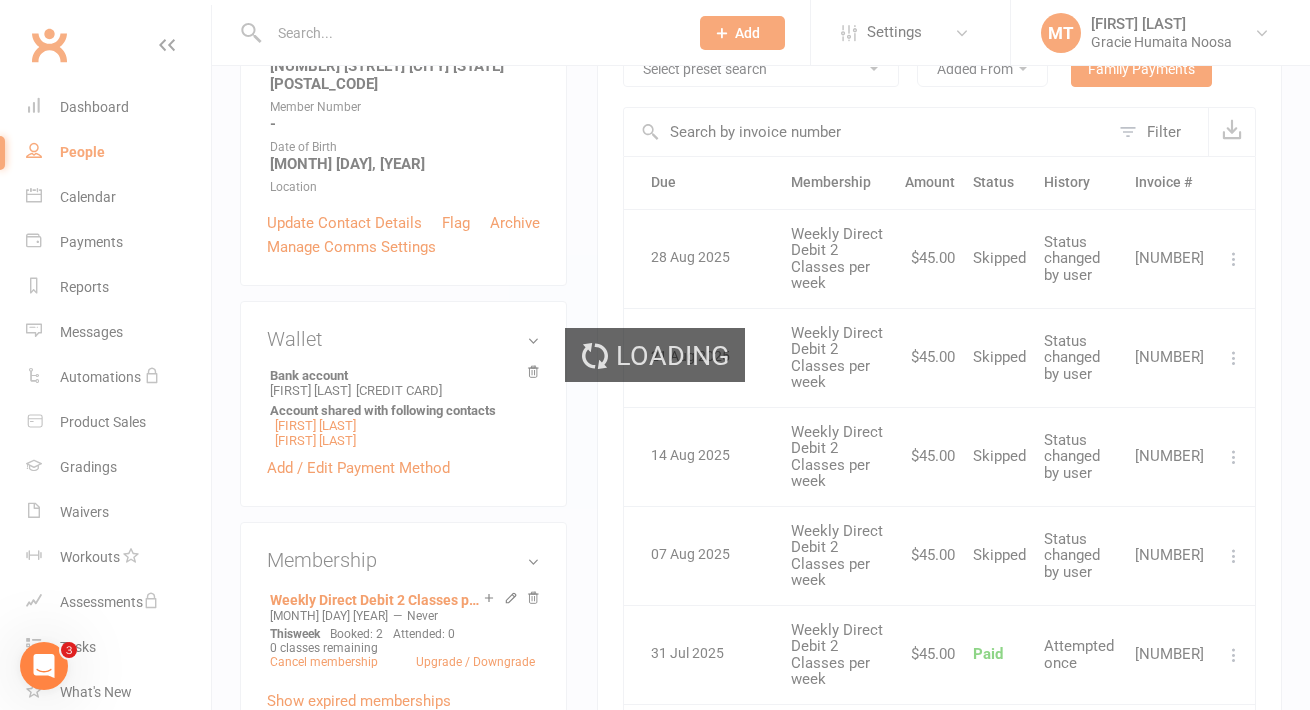 scroll, scrollTop: 0, scrollLeft: 0, axis: both 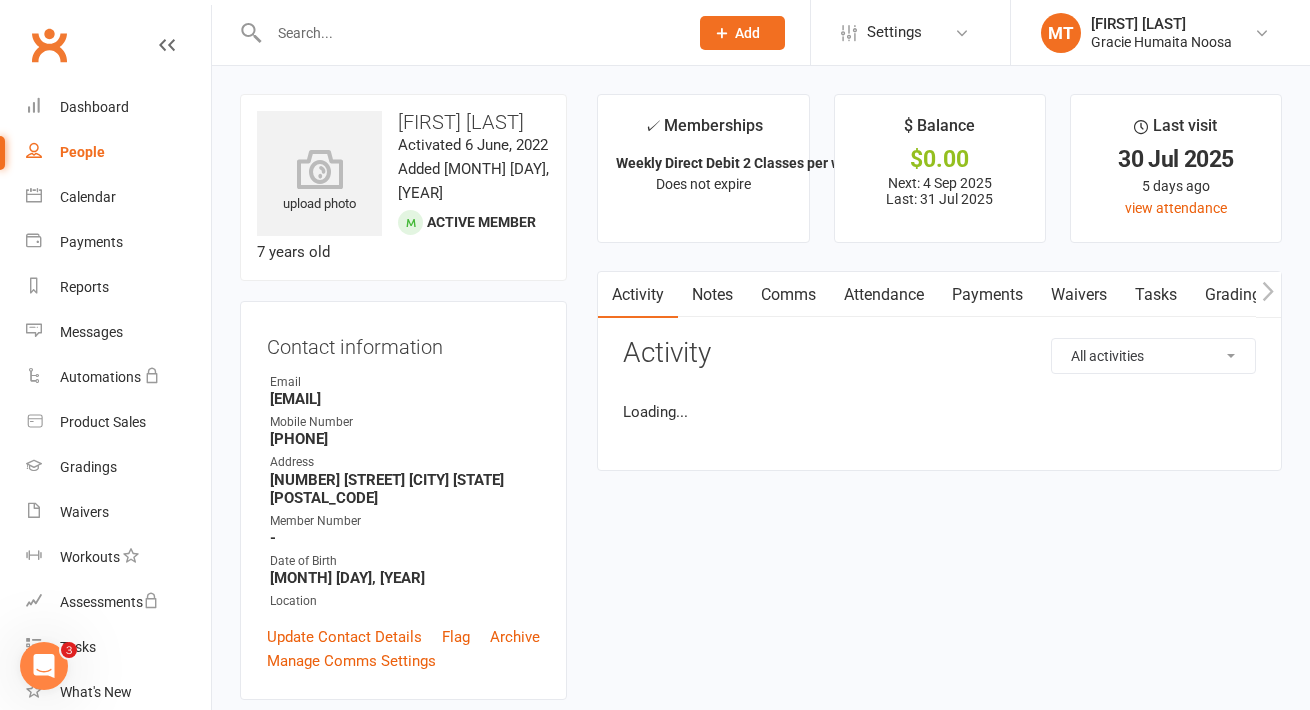 click on "Payments" at bounding box center (987, 295) 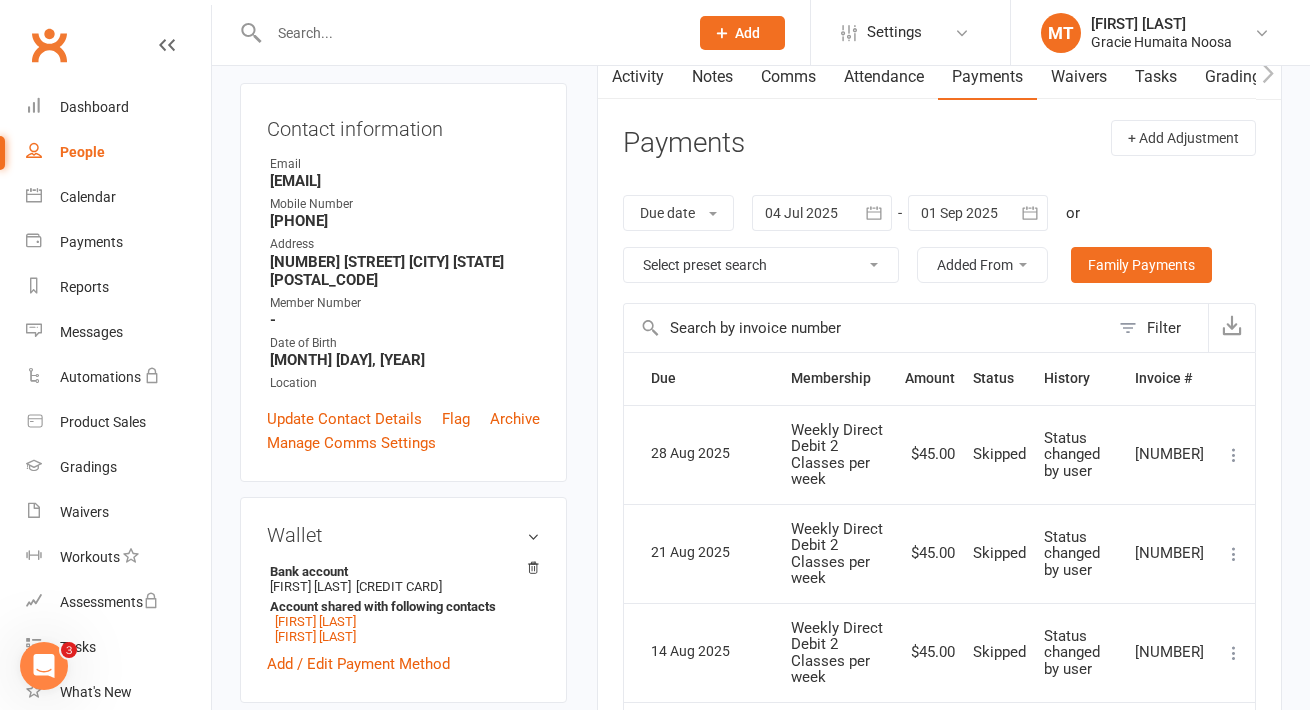 scroll, scrollTop: 0, scrollLeft: 0, axis: both 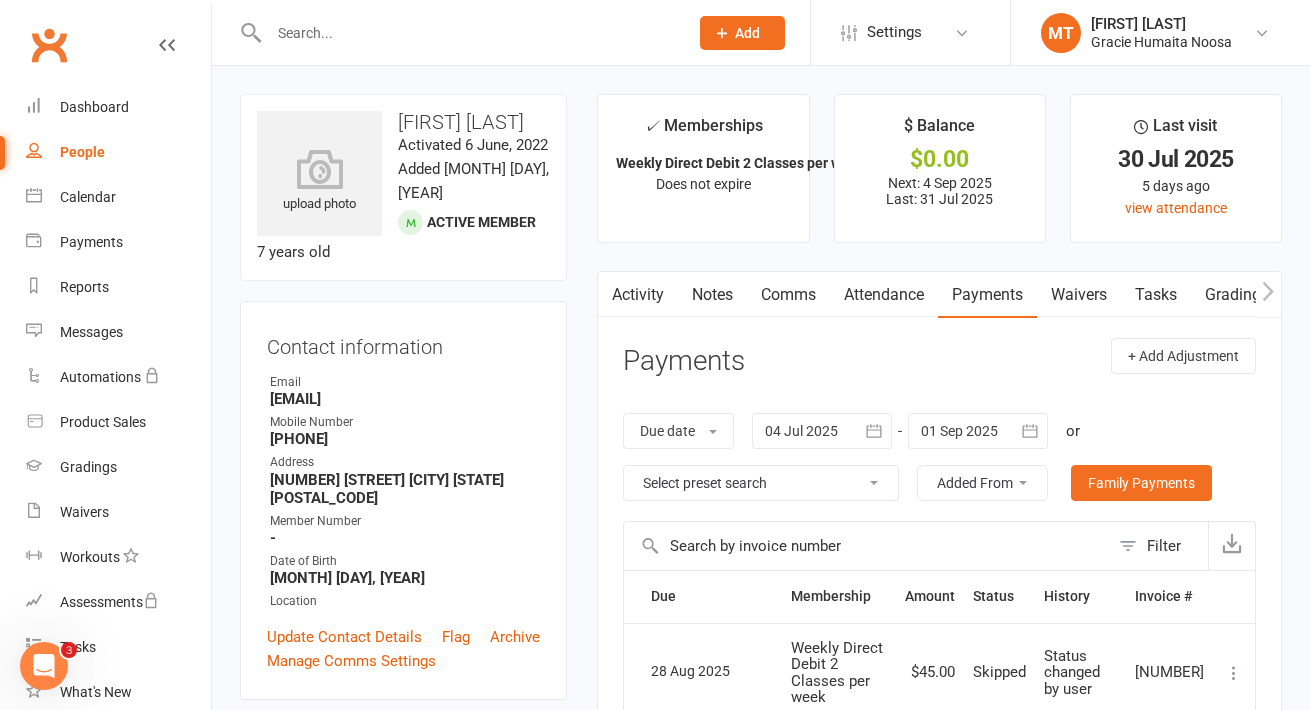 click on "People" at bounding box center (118, 152) 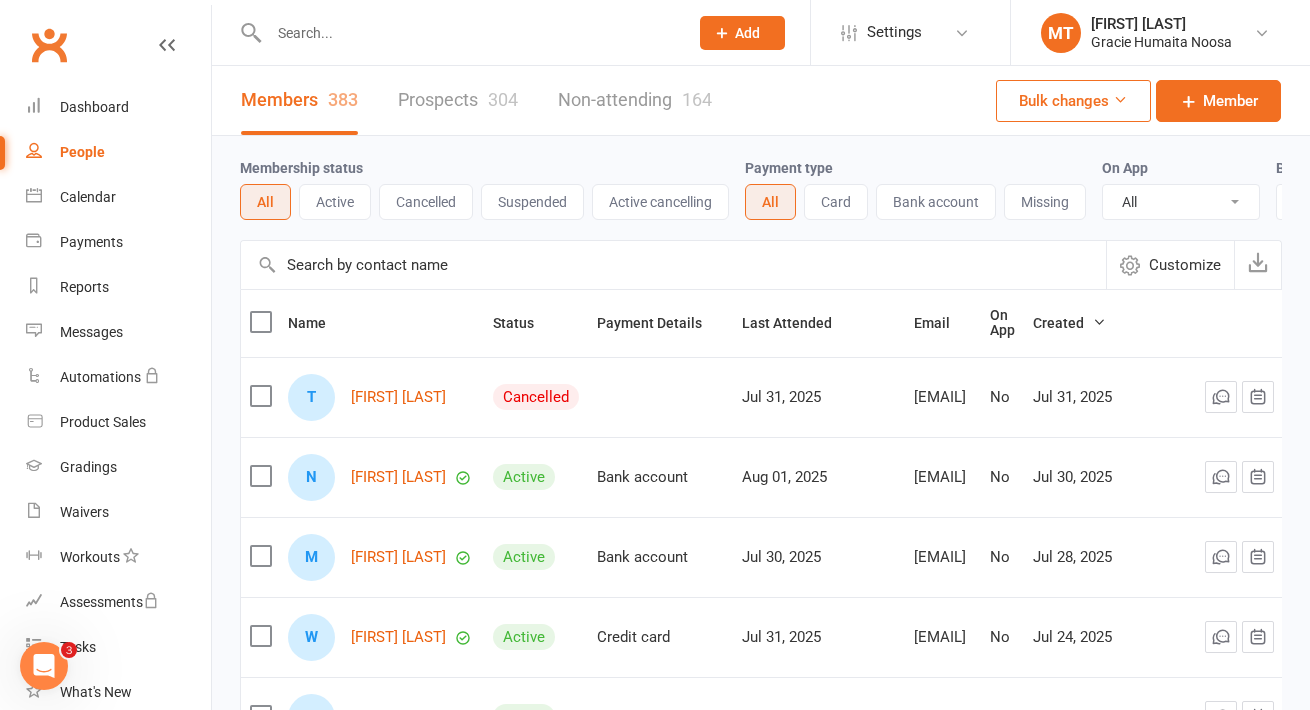 click at bounding box center [468, 33] 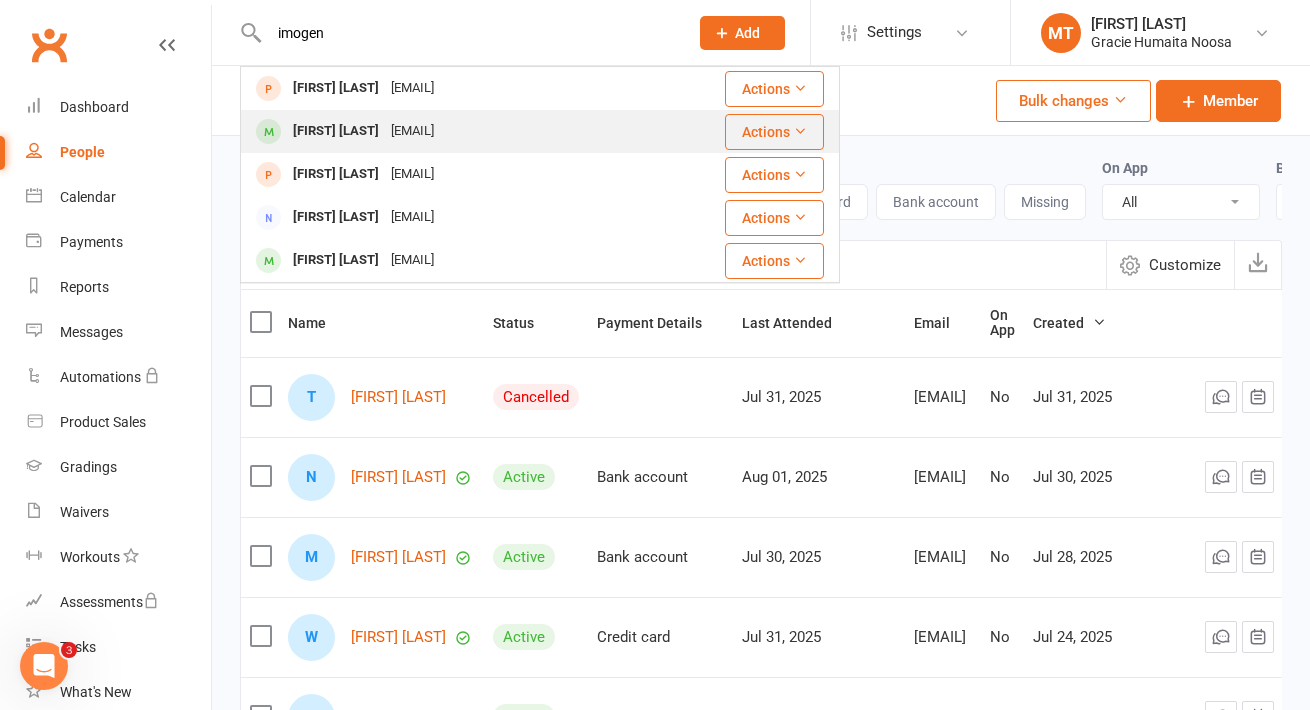 type on "imogen" 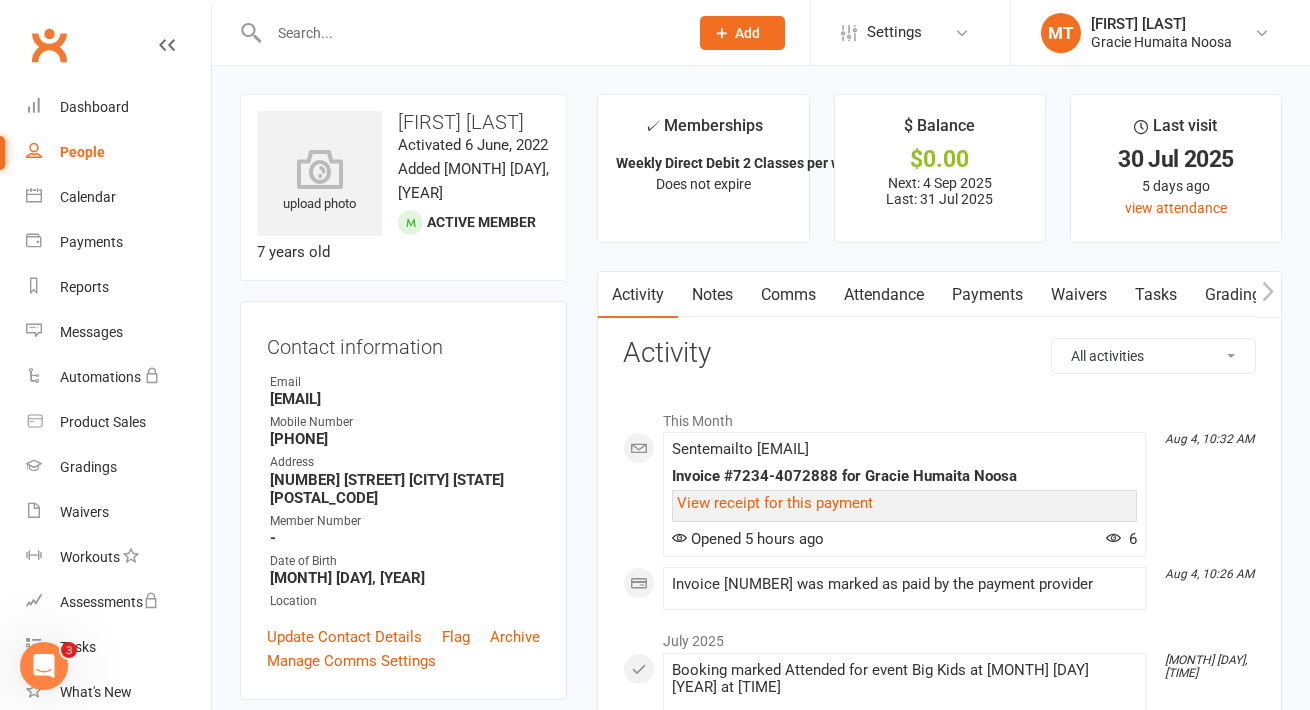 click on "Payments" at bounding box center [987, 295] 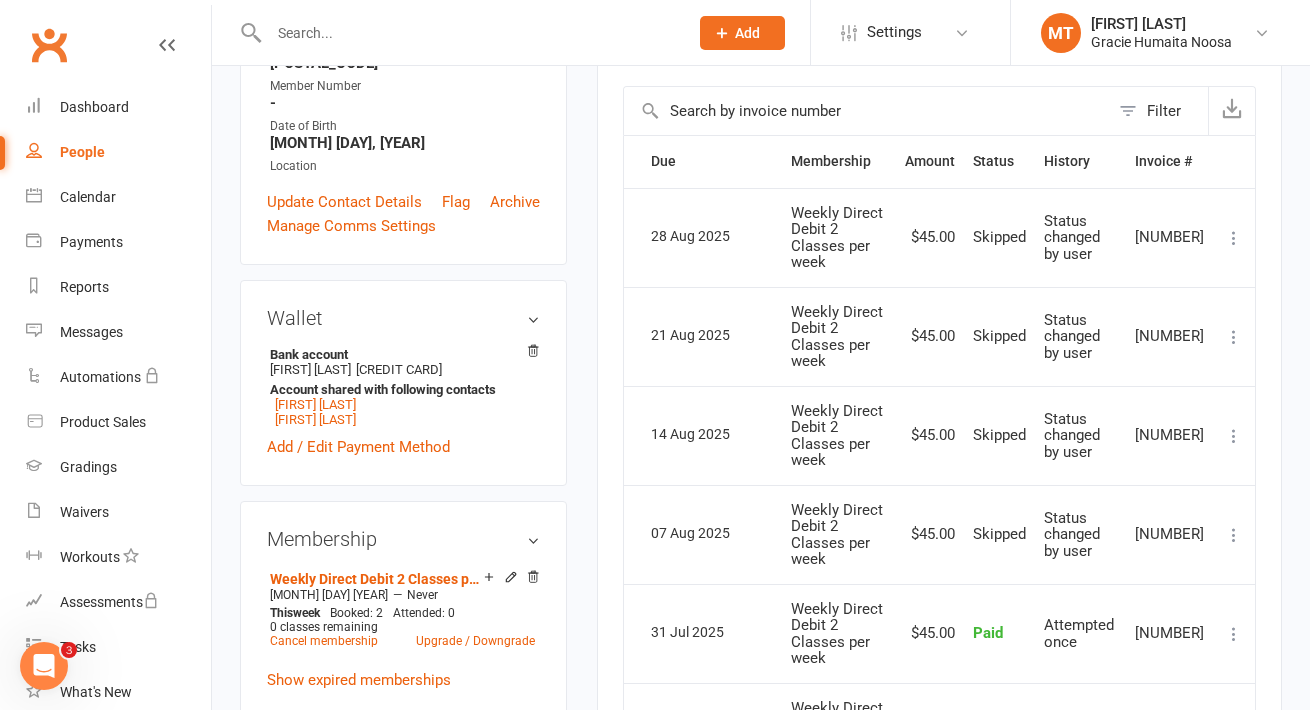 scroll, scrollTop: 434, scrollLeft: 0, axis: vertical 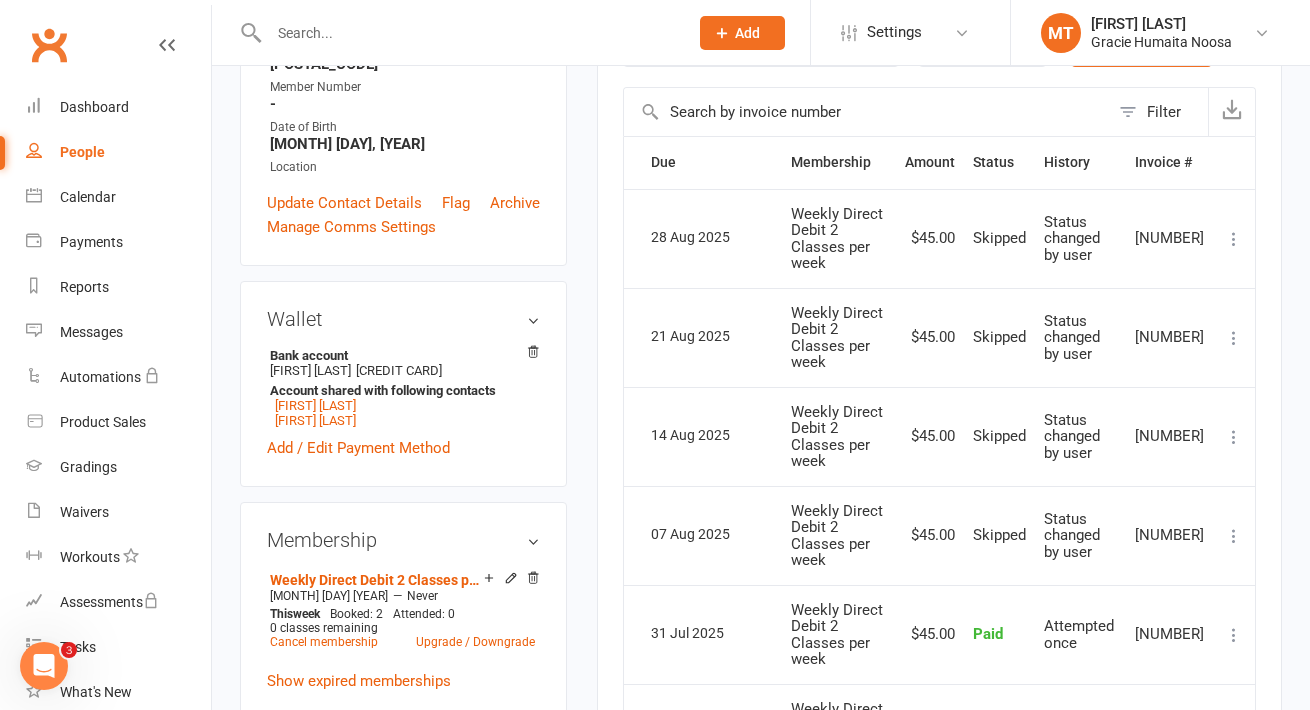 click at bounding box center [468, 33] 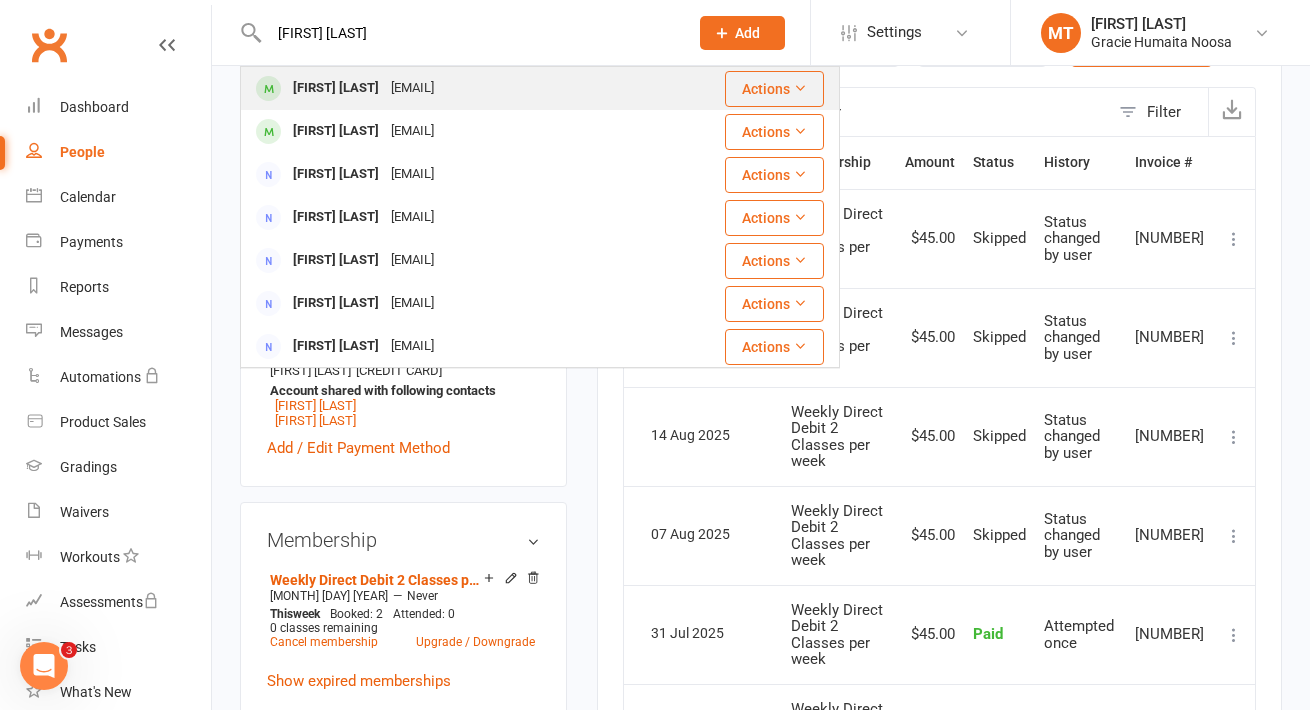 type on "[FIRST] [LAST]" 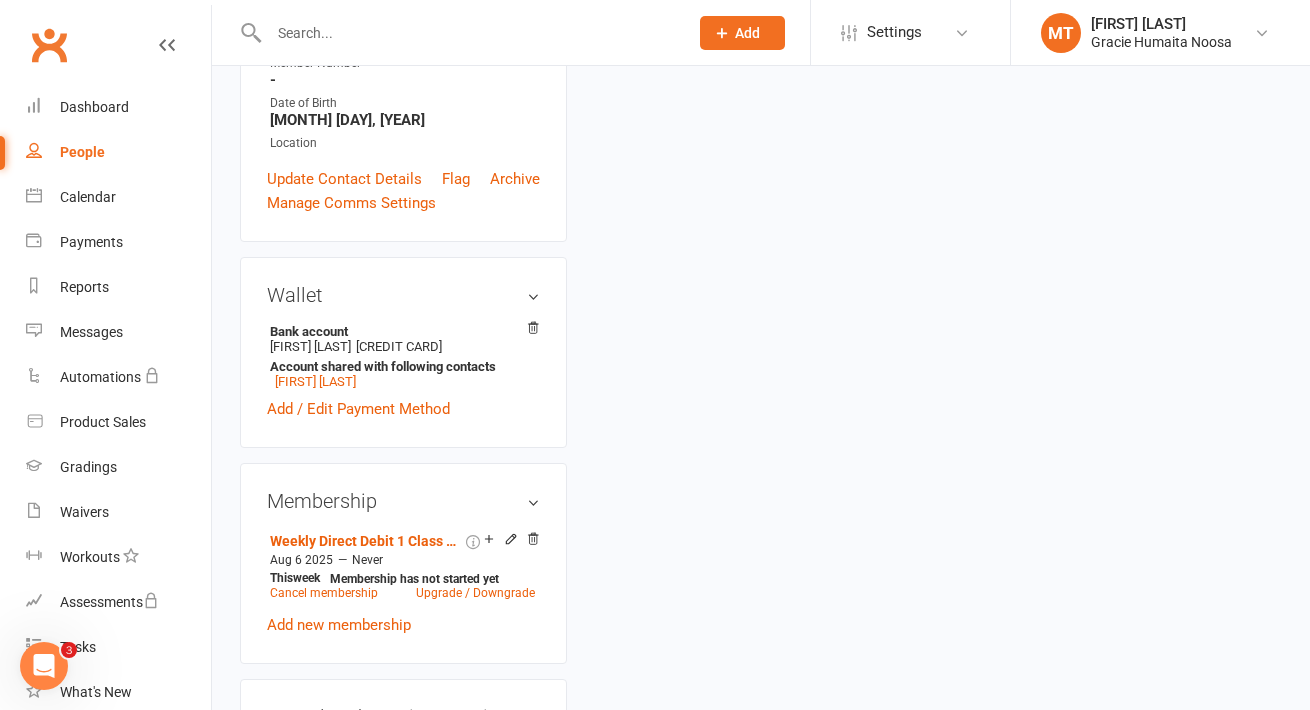 scroll, scrollTop: 0, scrollLeft: 0, axis: both 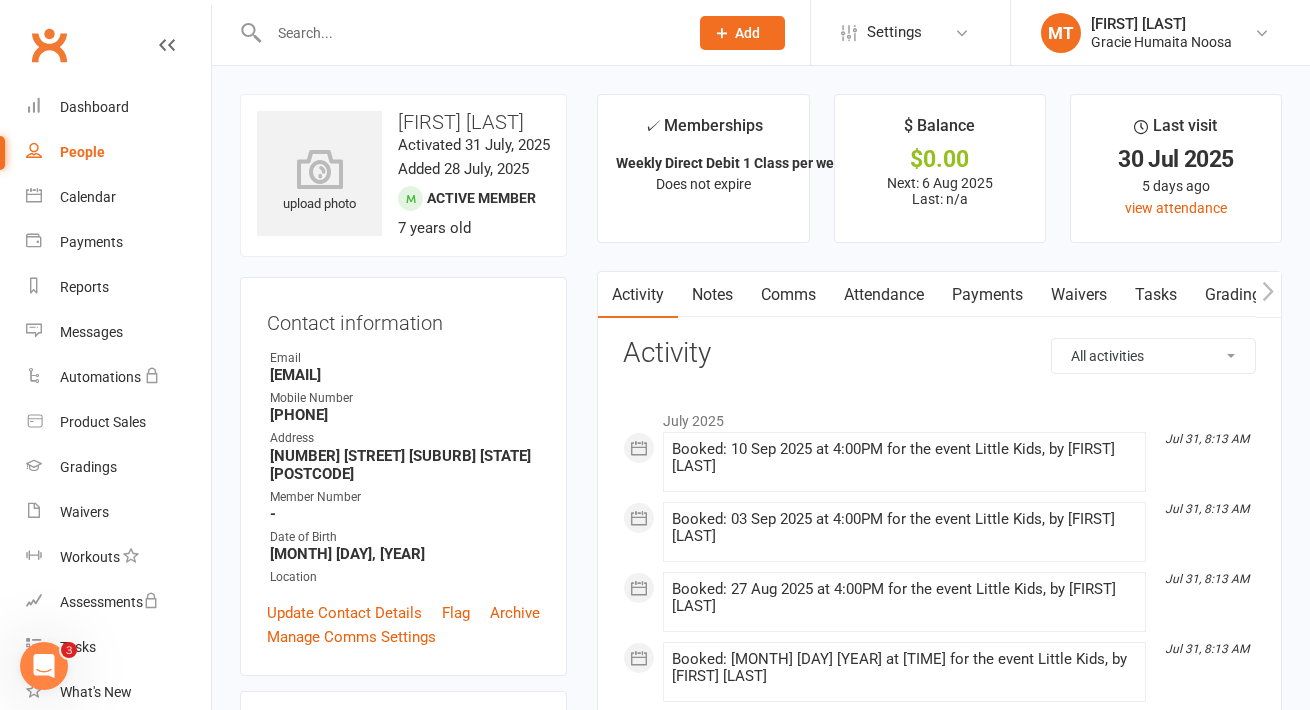 click at bounding box center (468, 33) 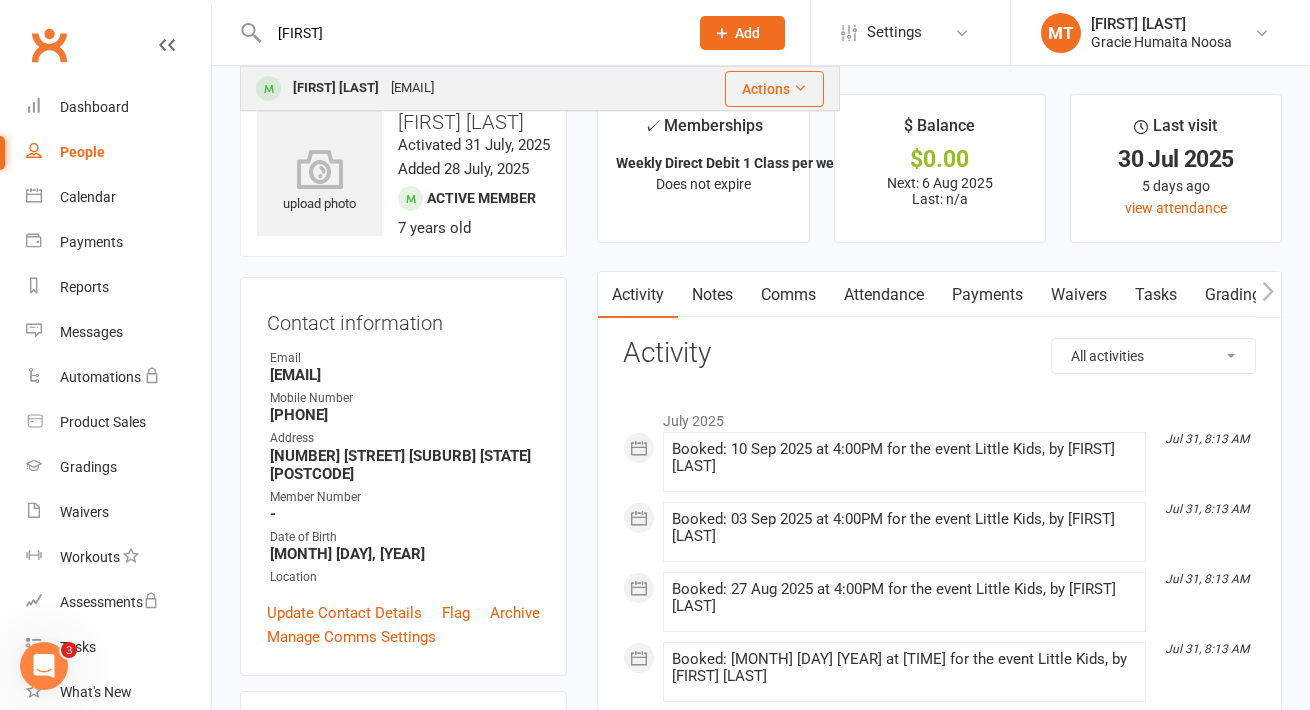 type on "[FIRST]" 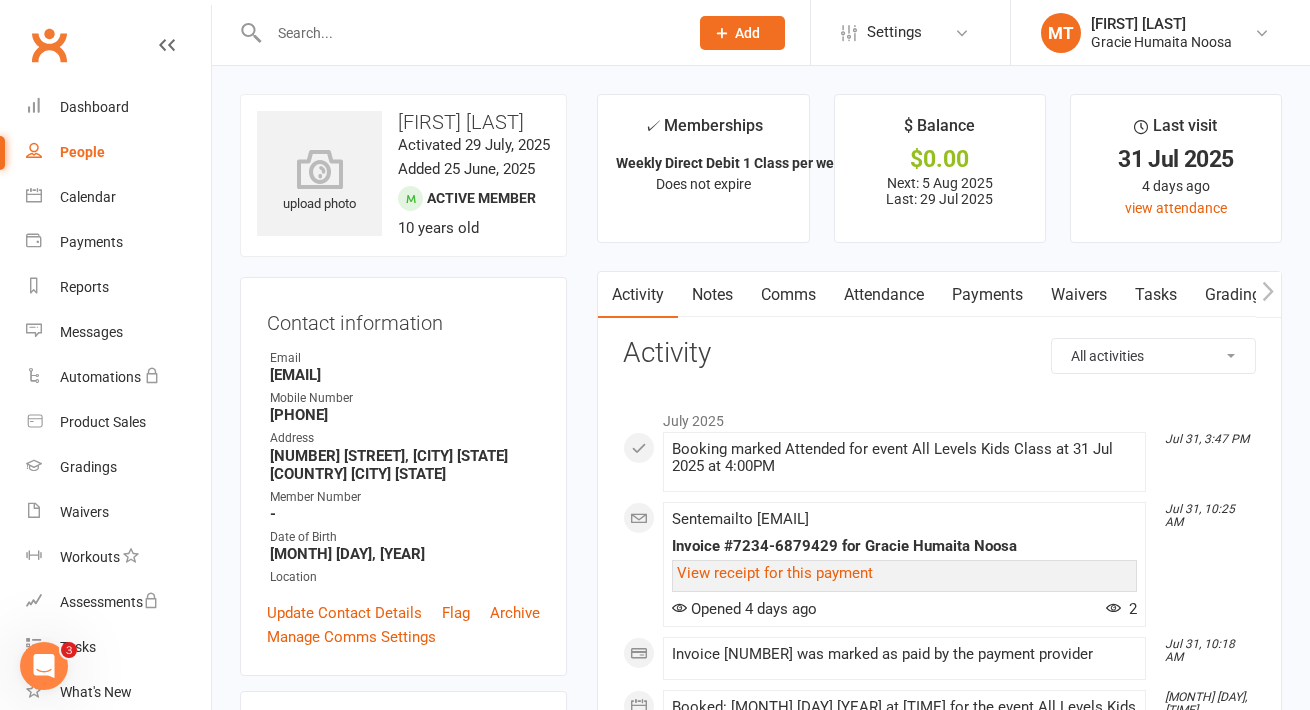click at bounding box center [468, 33] 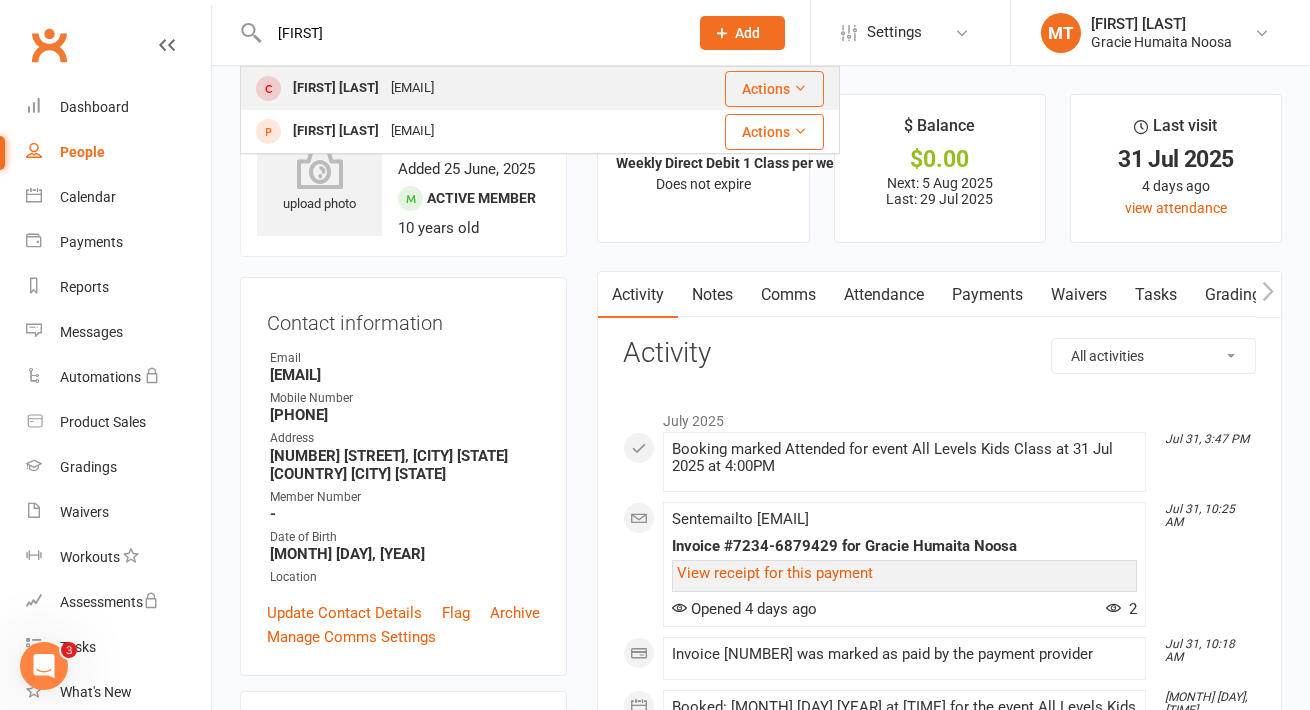 type on "[FIRST]" 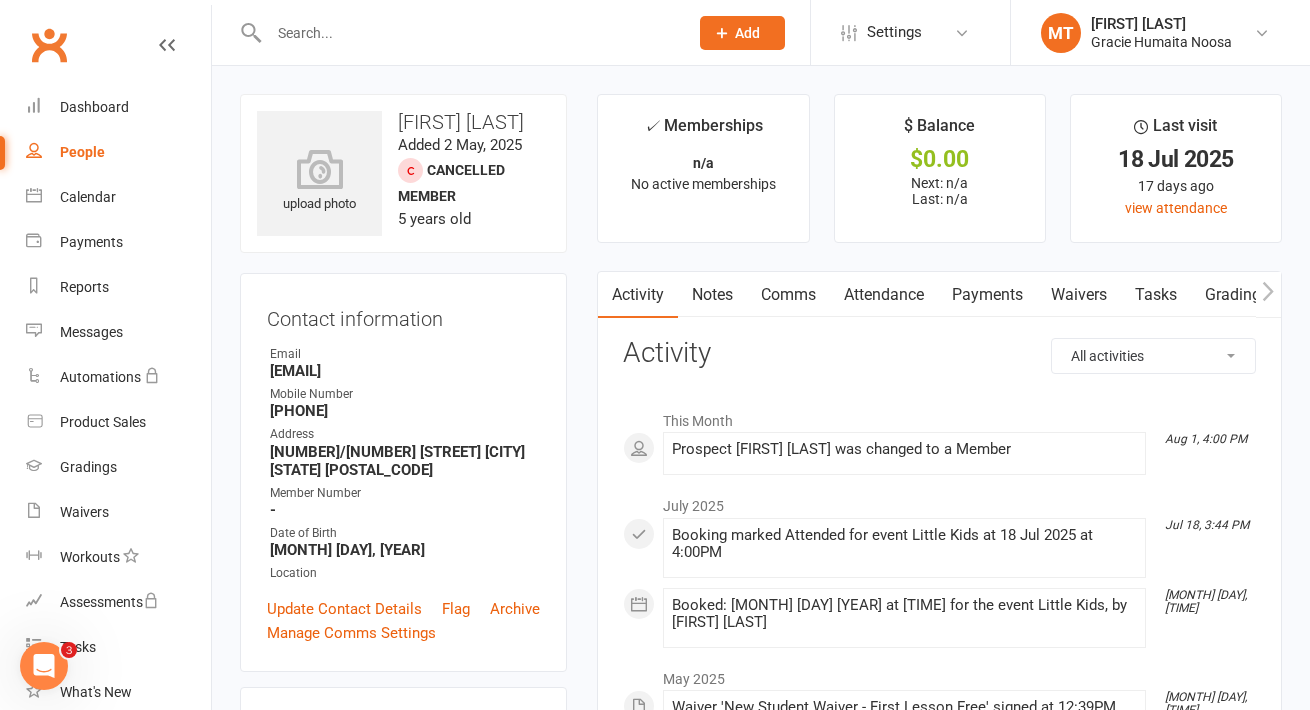 click on "Payments" at bounding box center (987, 295) 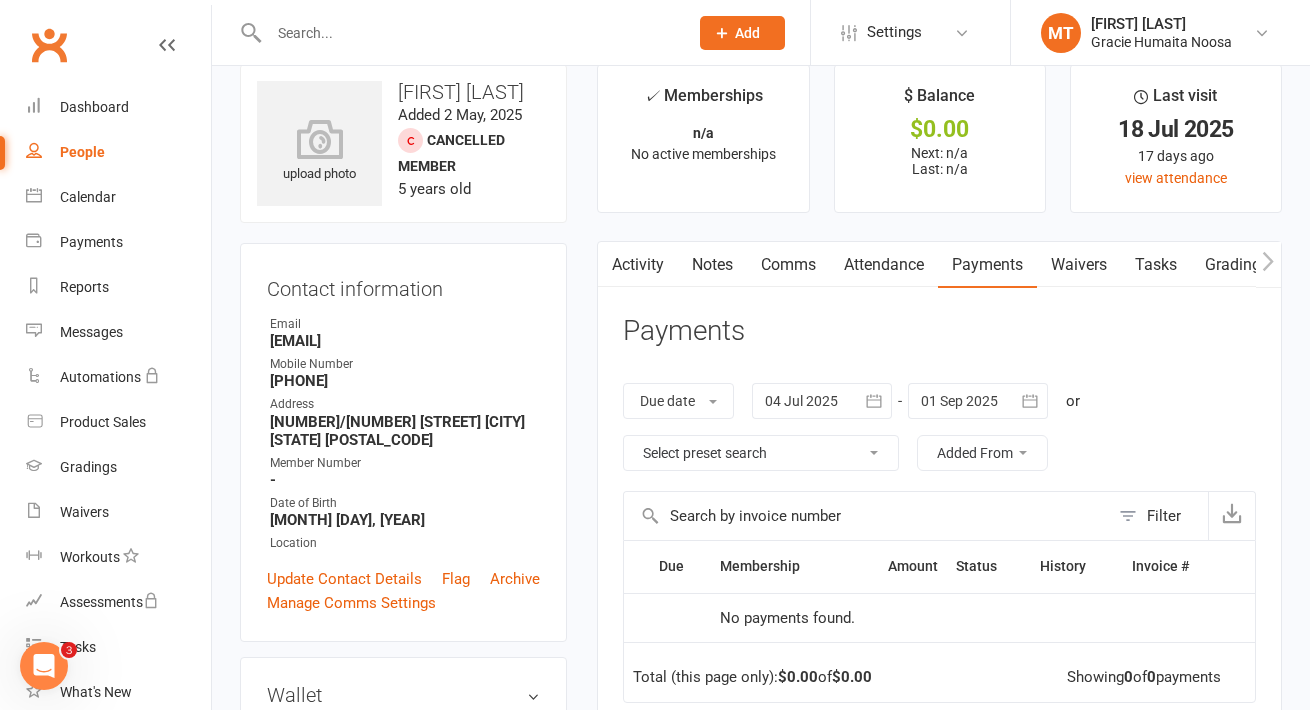 scroll, scrollTop: 0, scrollLeft: 0, axis: both 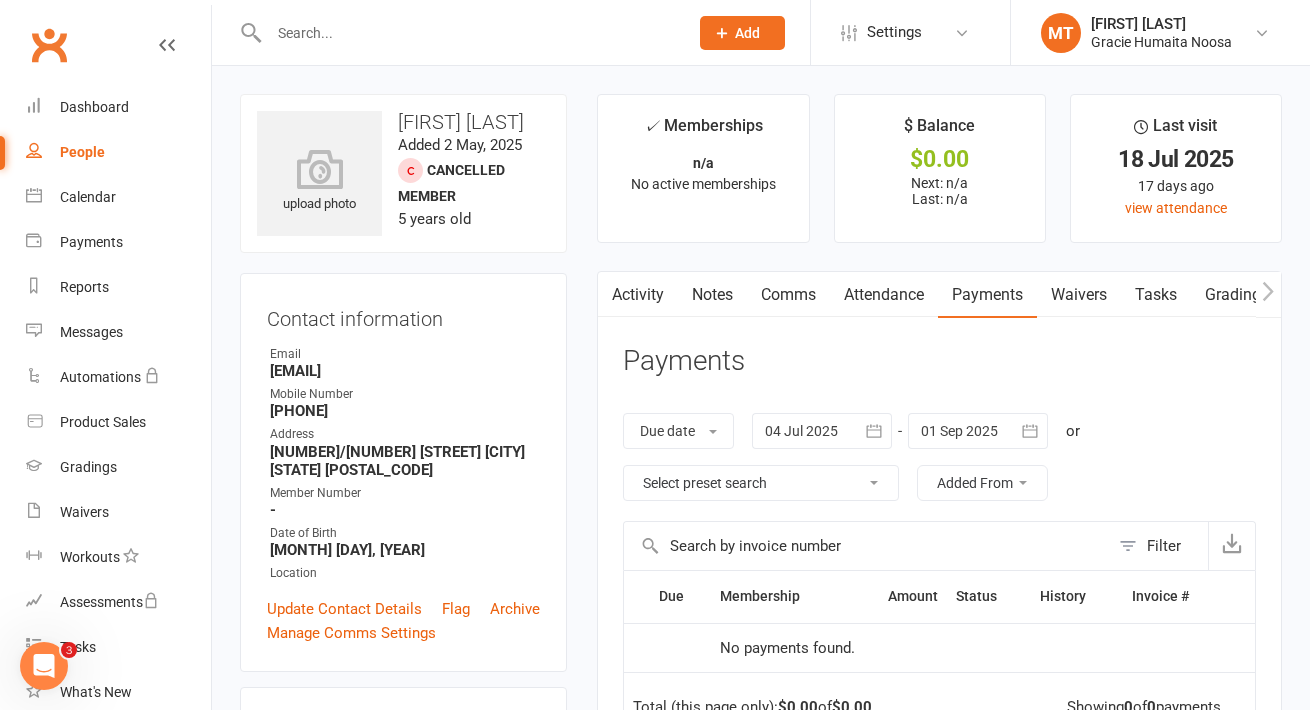 click at bounding box center (468, 33) 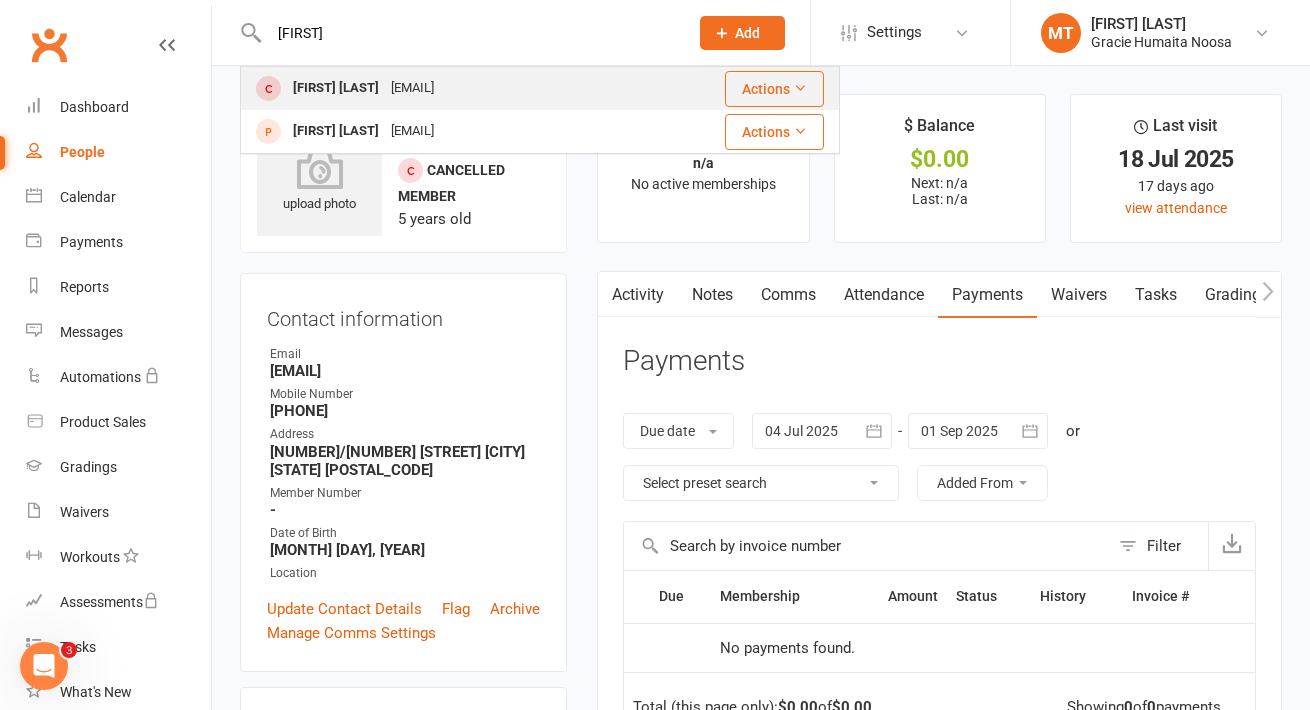 type on "[FIRST]" 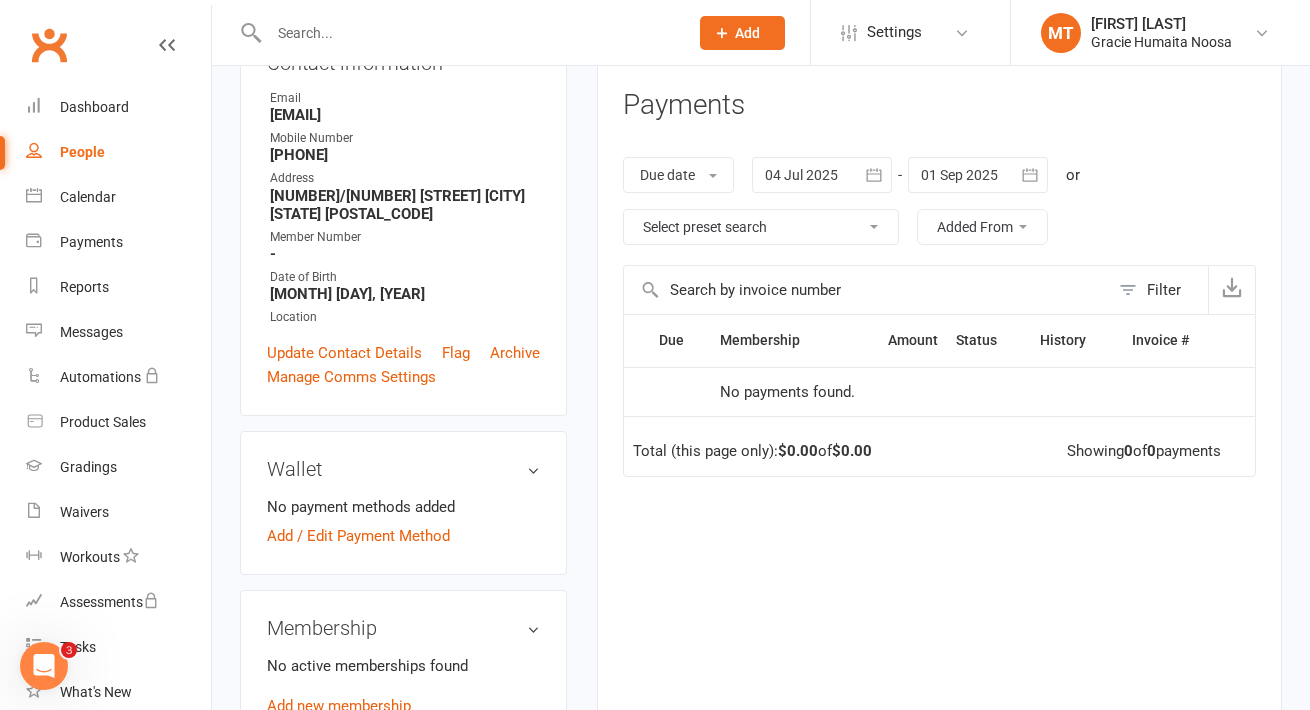 scroll, scrollTop: 255, scrollLeft: 0, axis: vertical 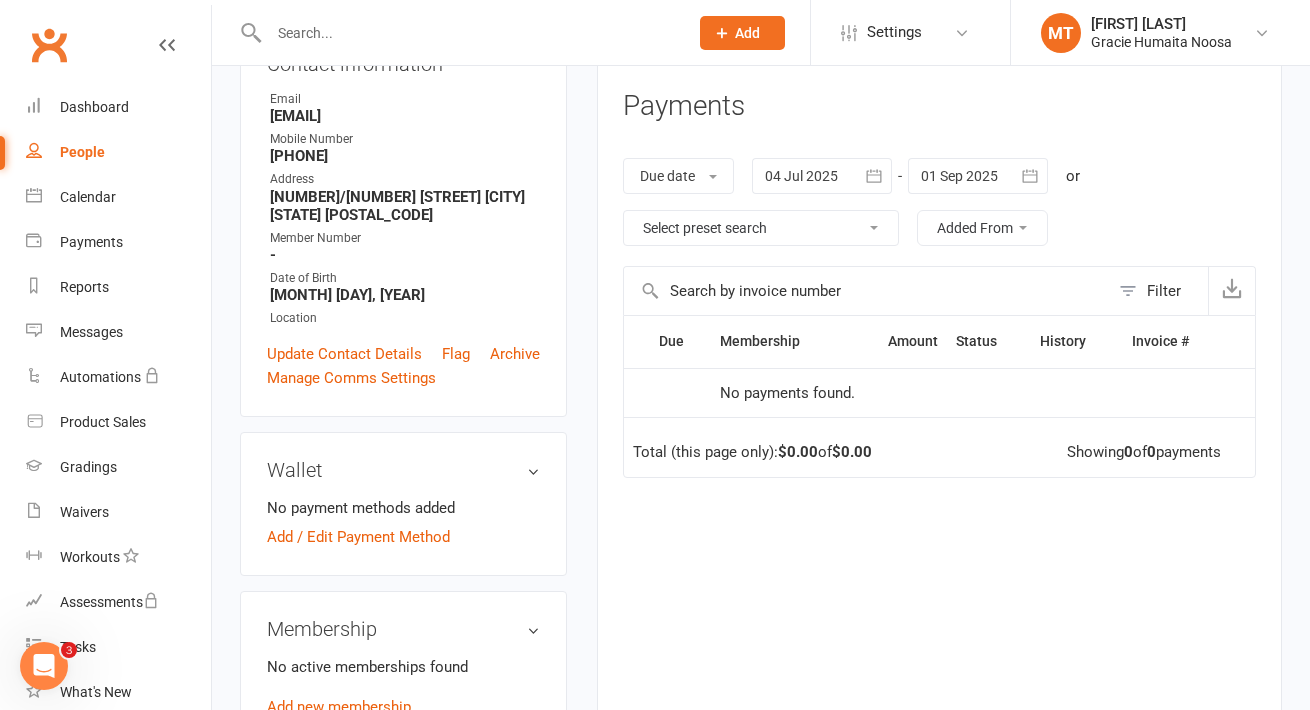 click at bounding box center [468, 33] 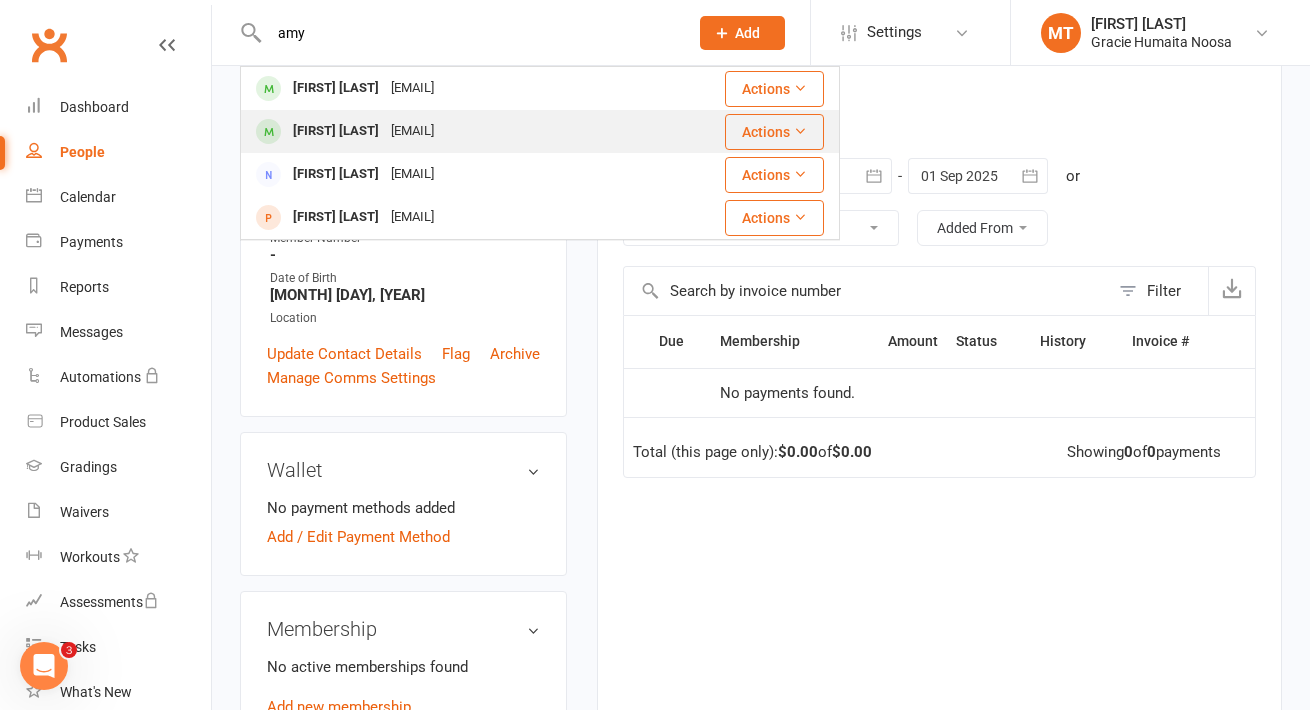 type on "amy" 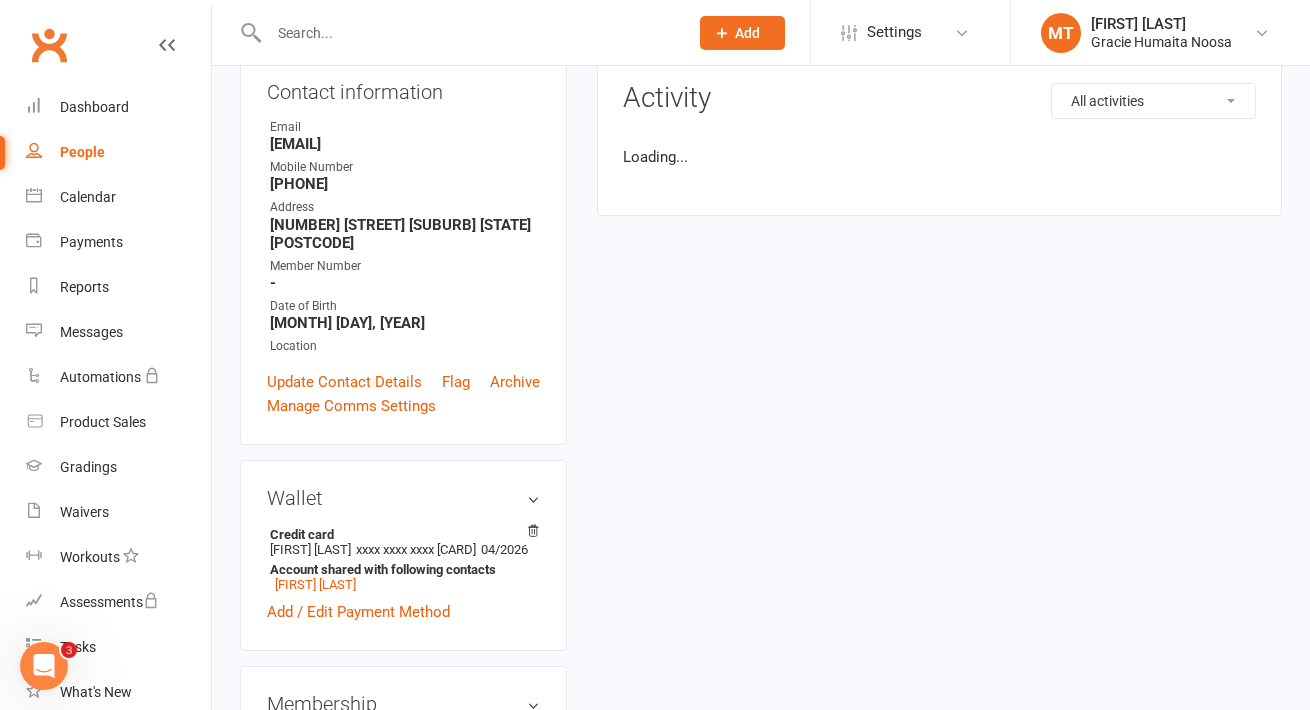 scroll, scrollTop: 0, scrollLeft: 0, axis: both 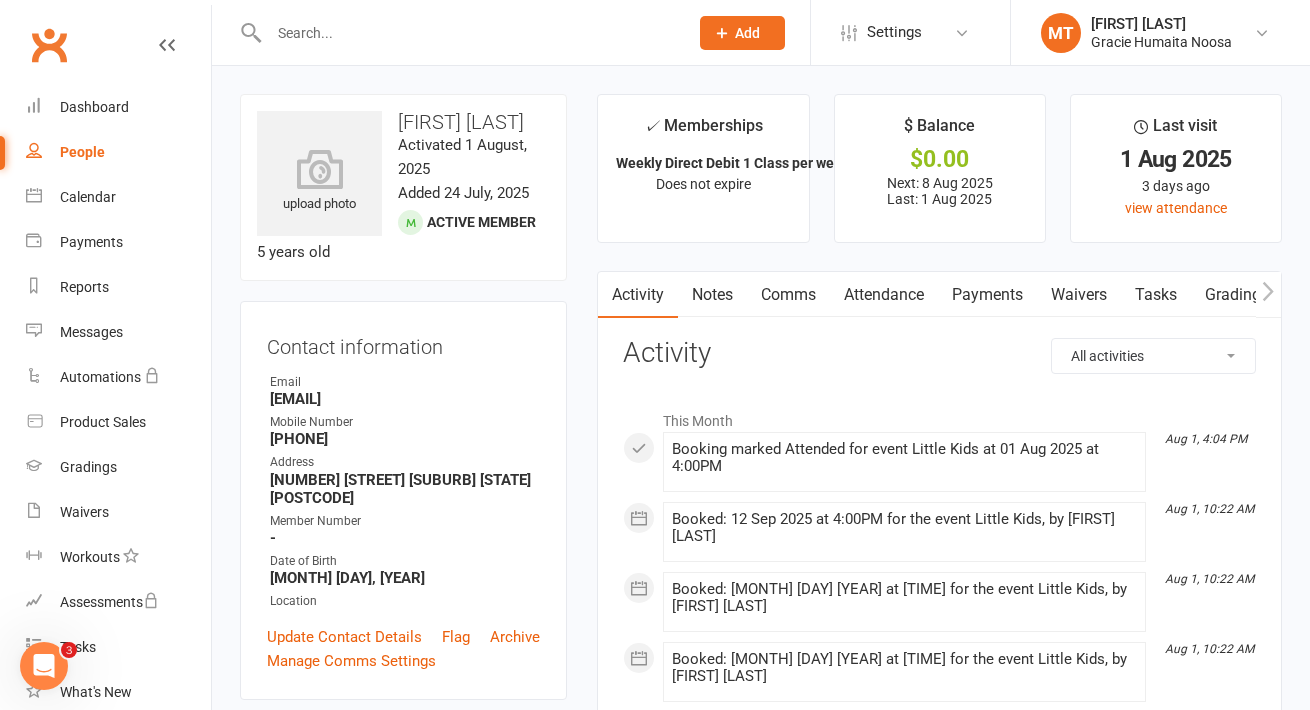click at bounding box center [457, 32] 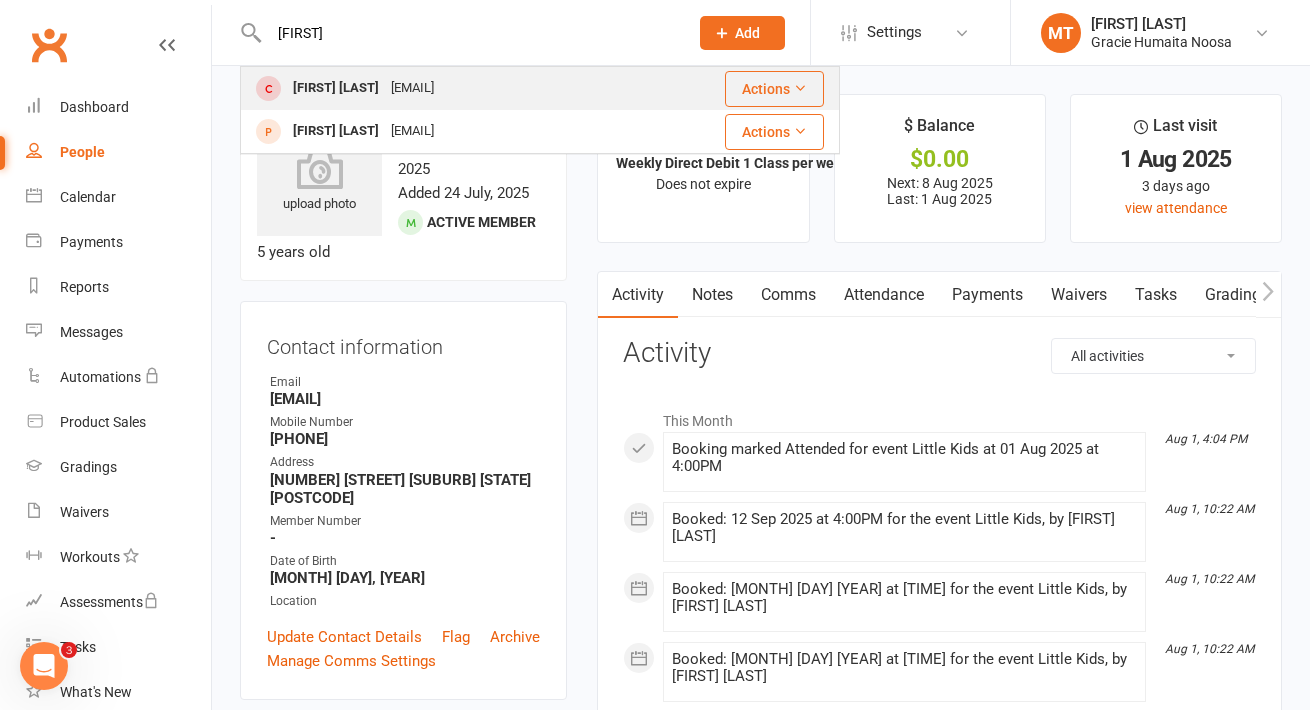 type on "[FIRST]" 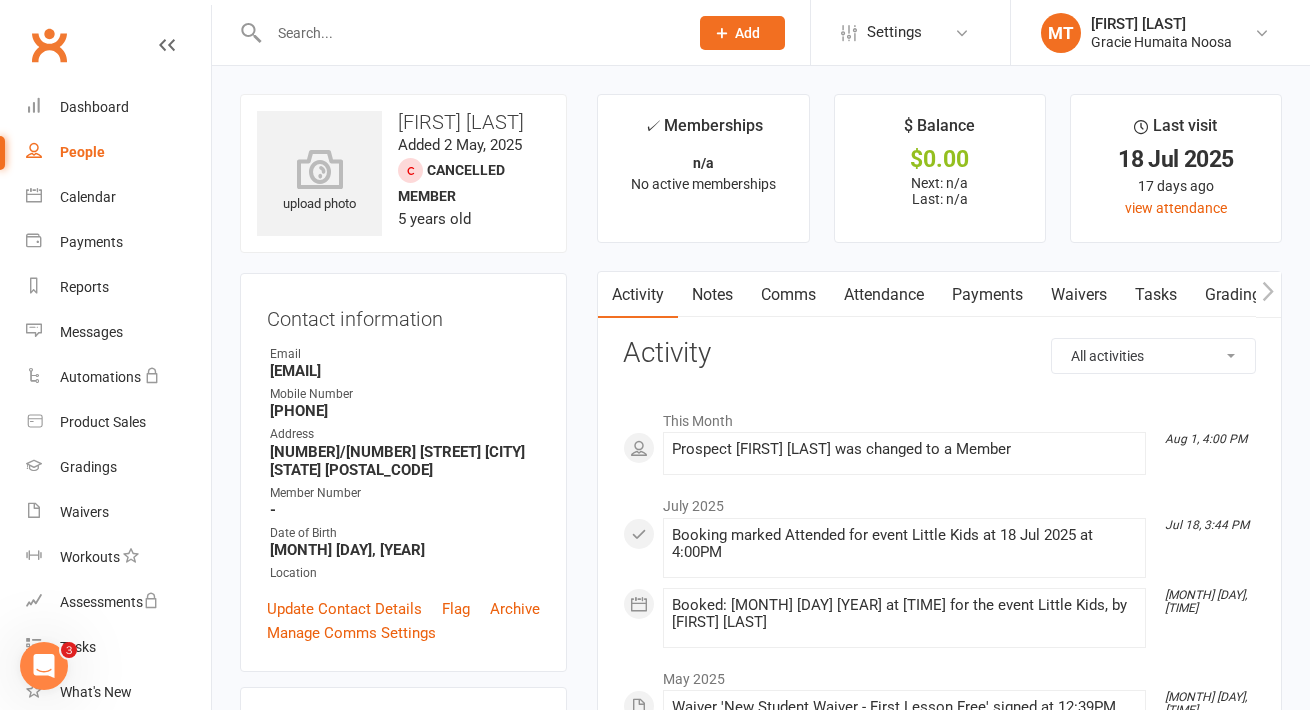 click at bounding box center [468, 33] 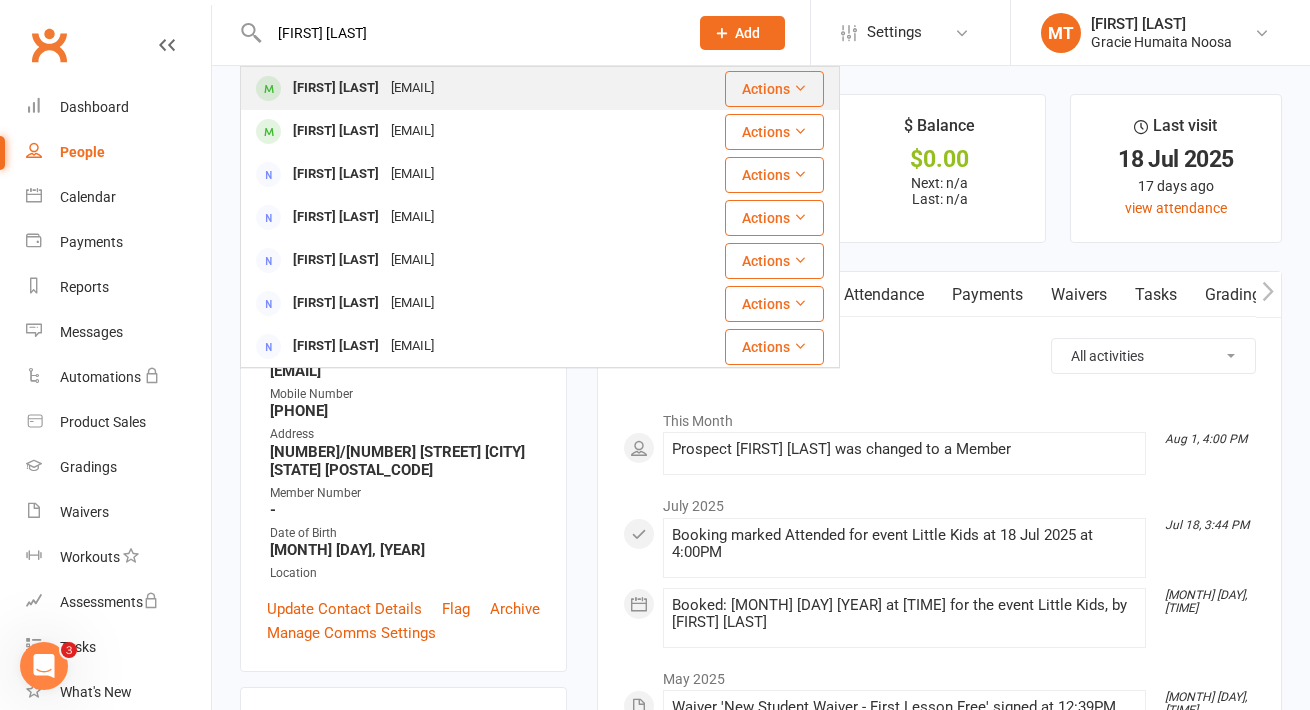 type on "[FIRST] [LAST]" 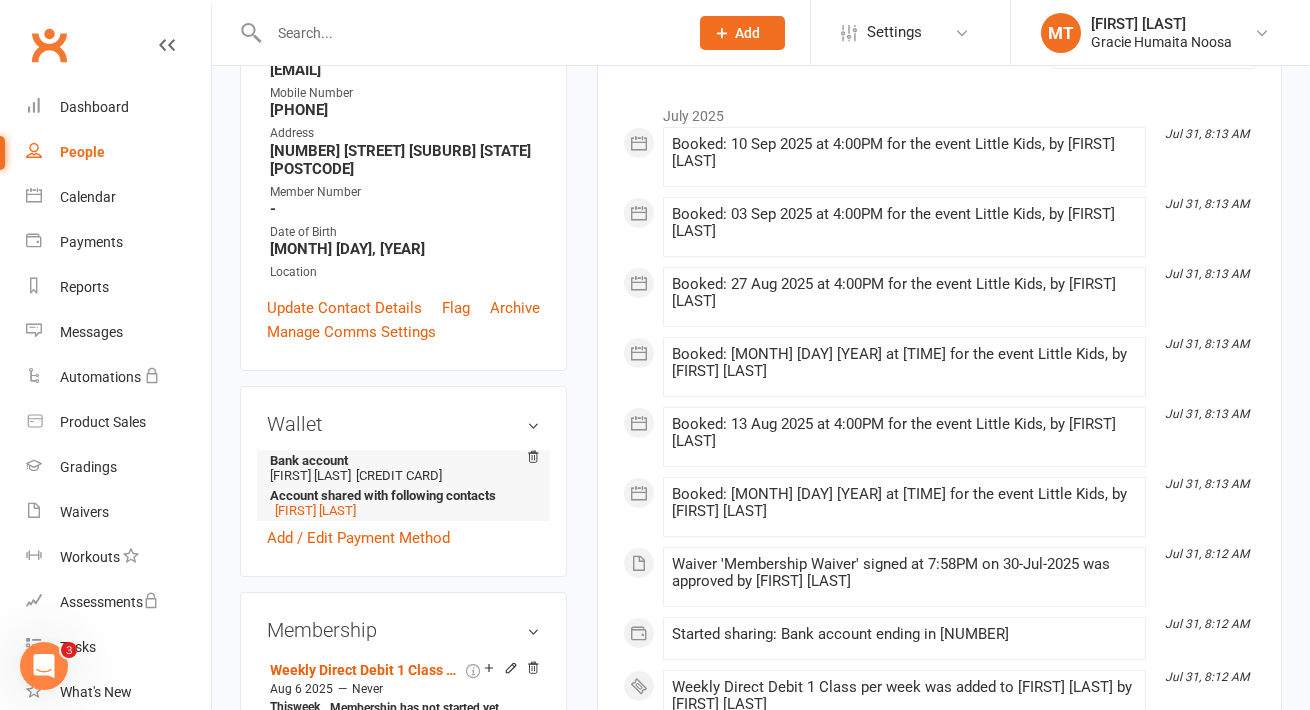 scroll, scrollTop: 252, scrollLeft: 0, axis: vertical 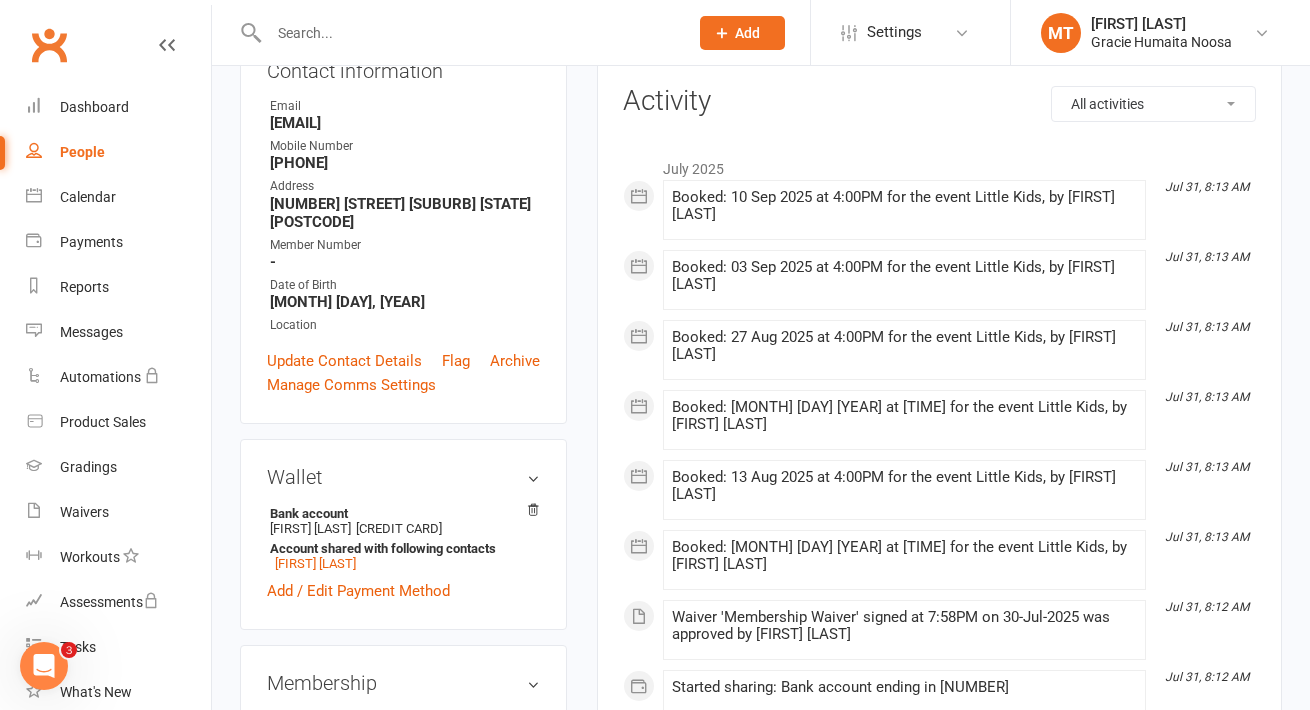 click at bounding box center (468, 33) 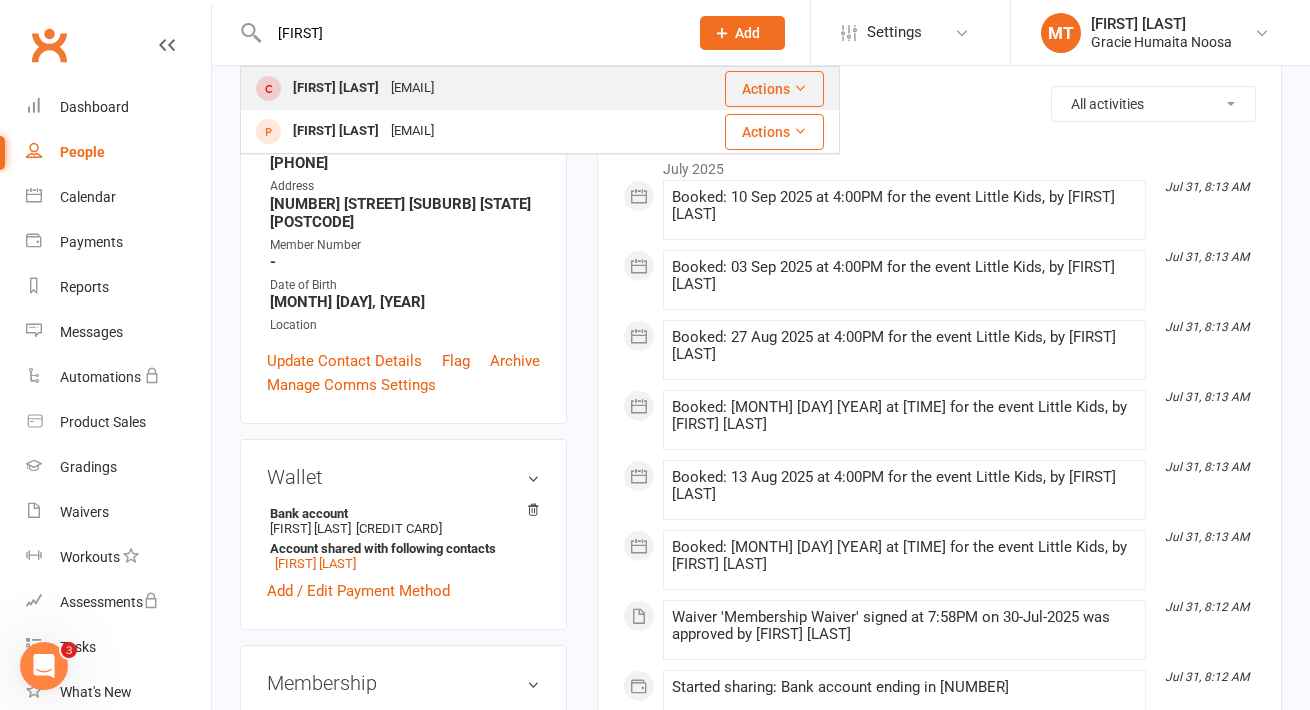 type on "[FIRST]" 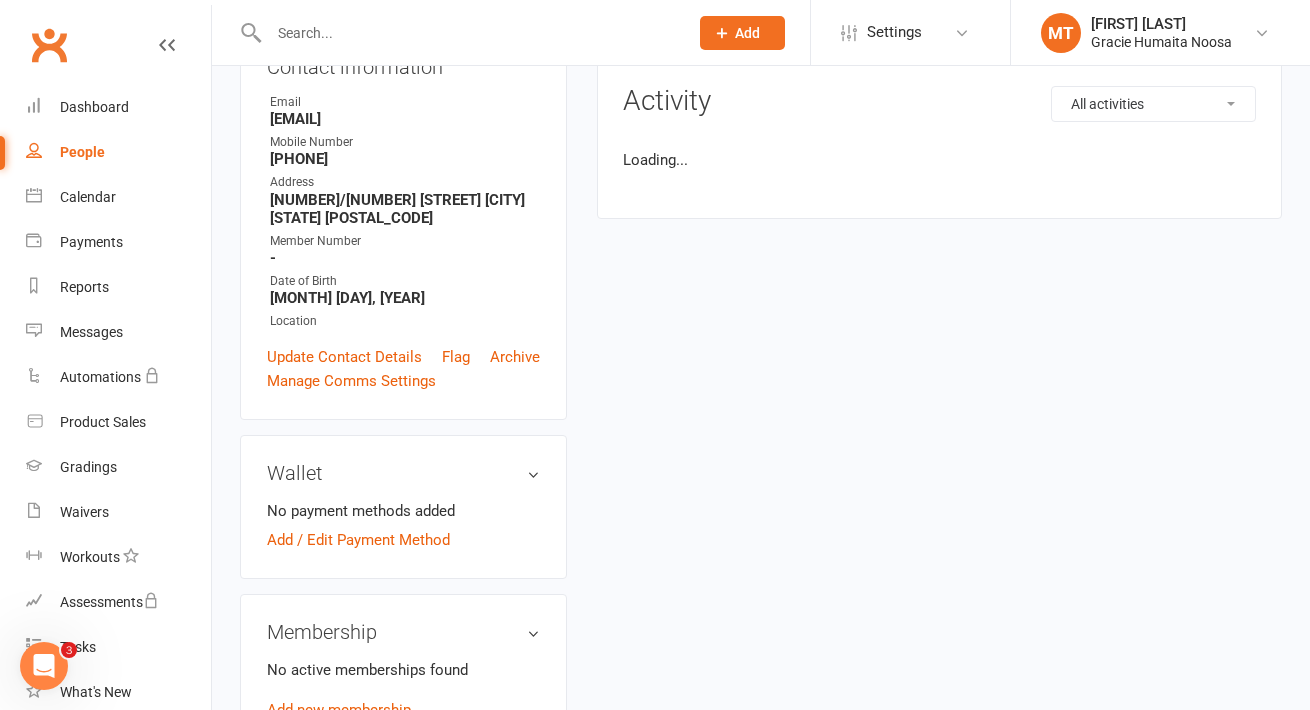 scroll, scrollTop: 0, scrollLeft: 0, axis: both 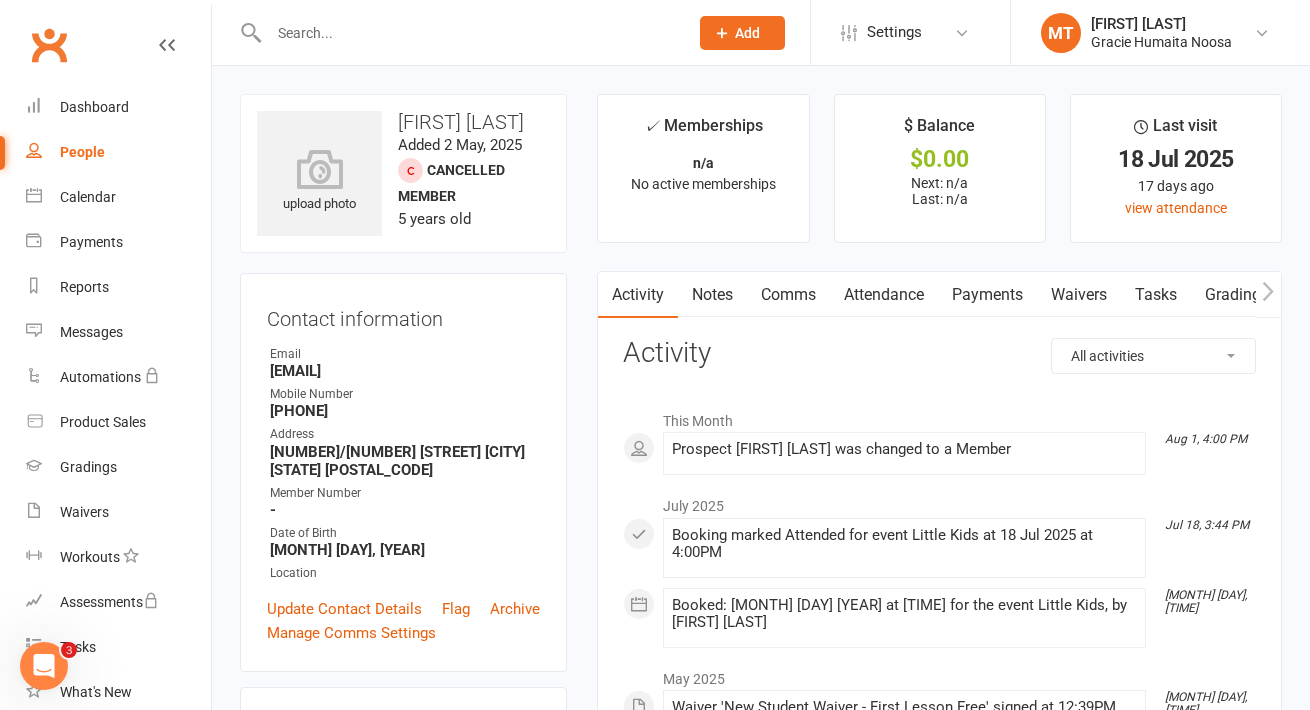 click at bounding box center [468, 33] 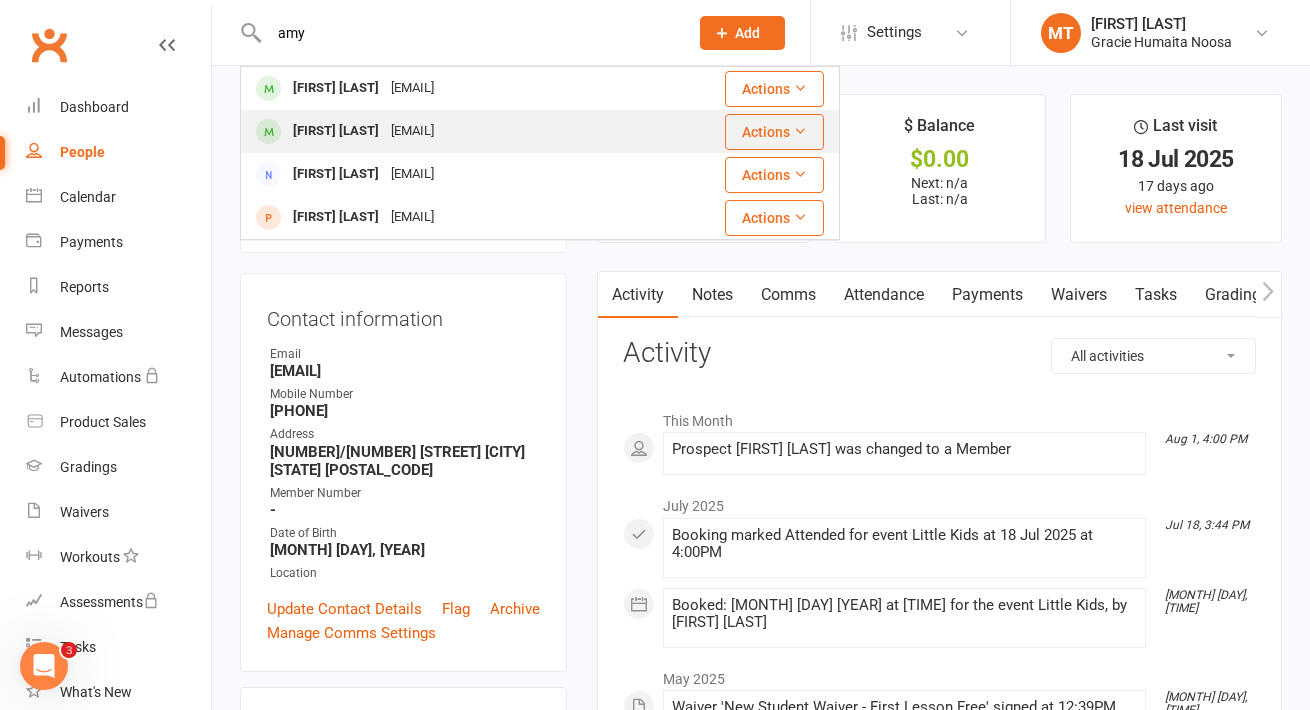 type on "amy" 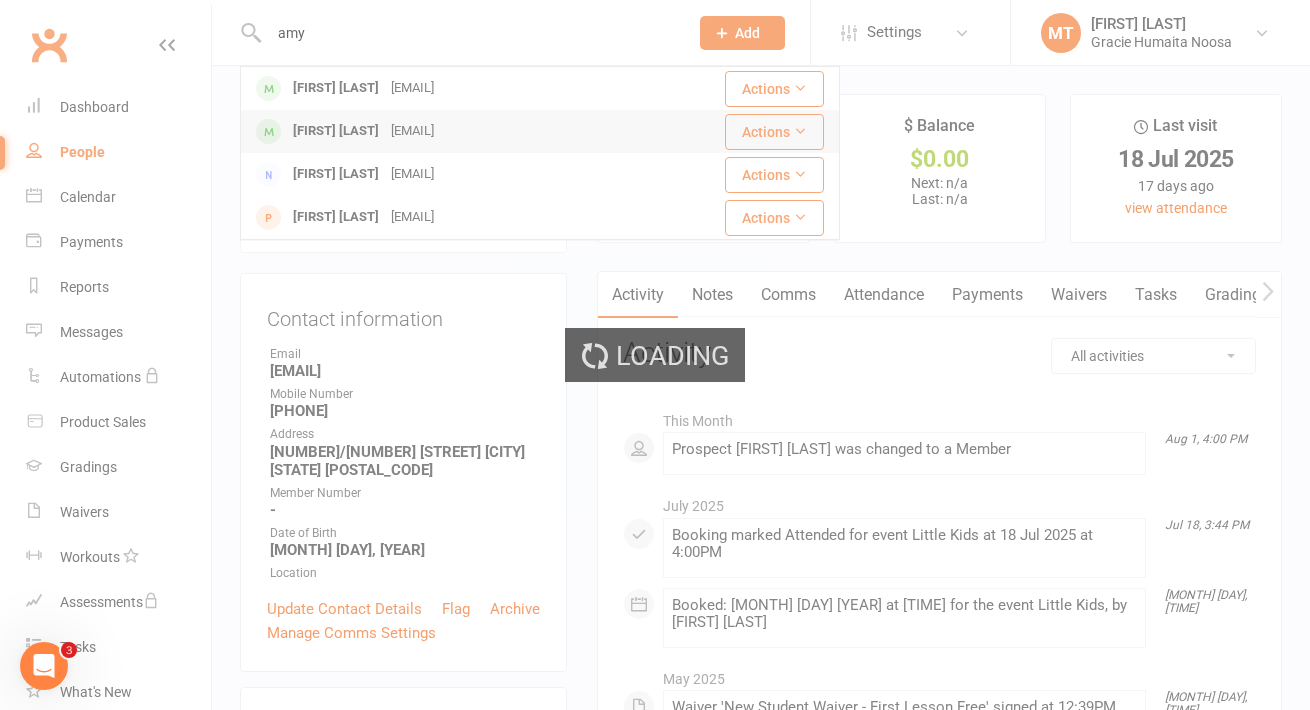 type 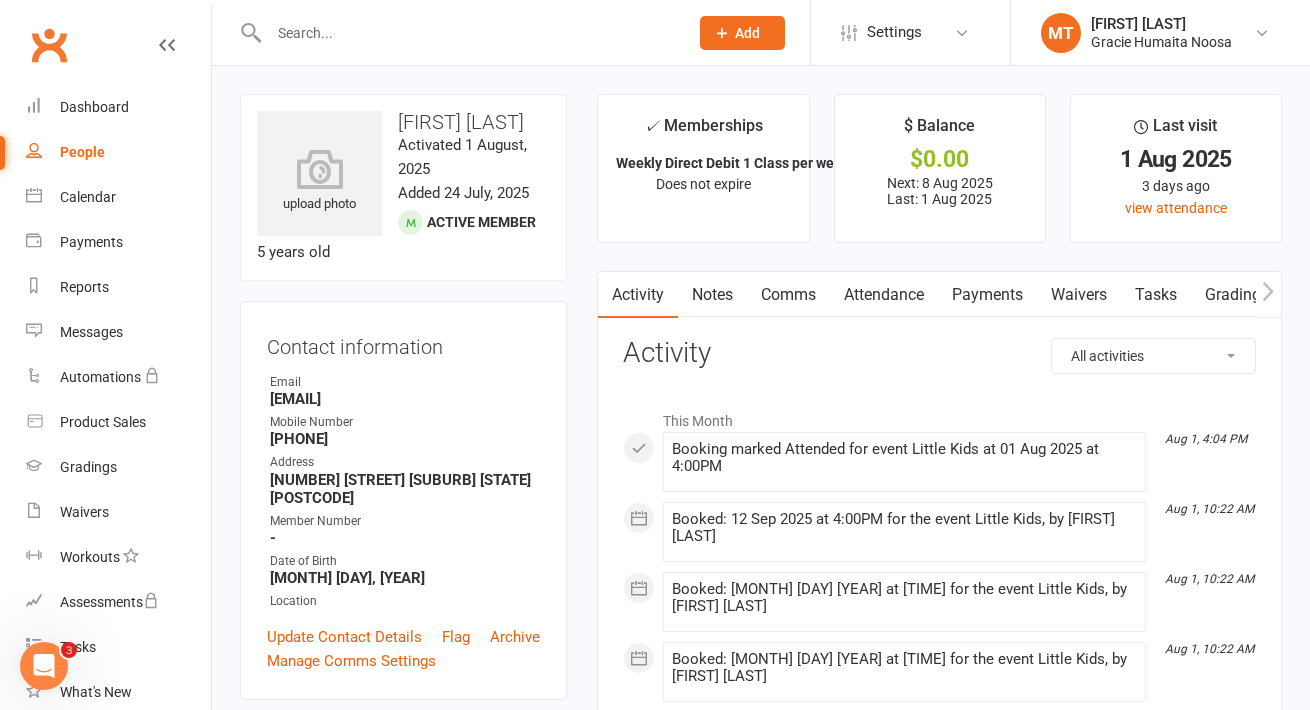 click on "People" at bounding box center [82, 152] 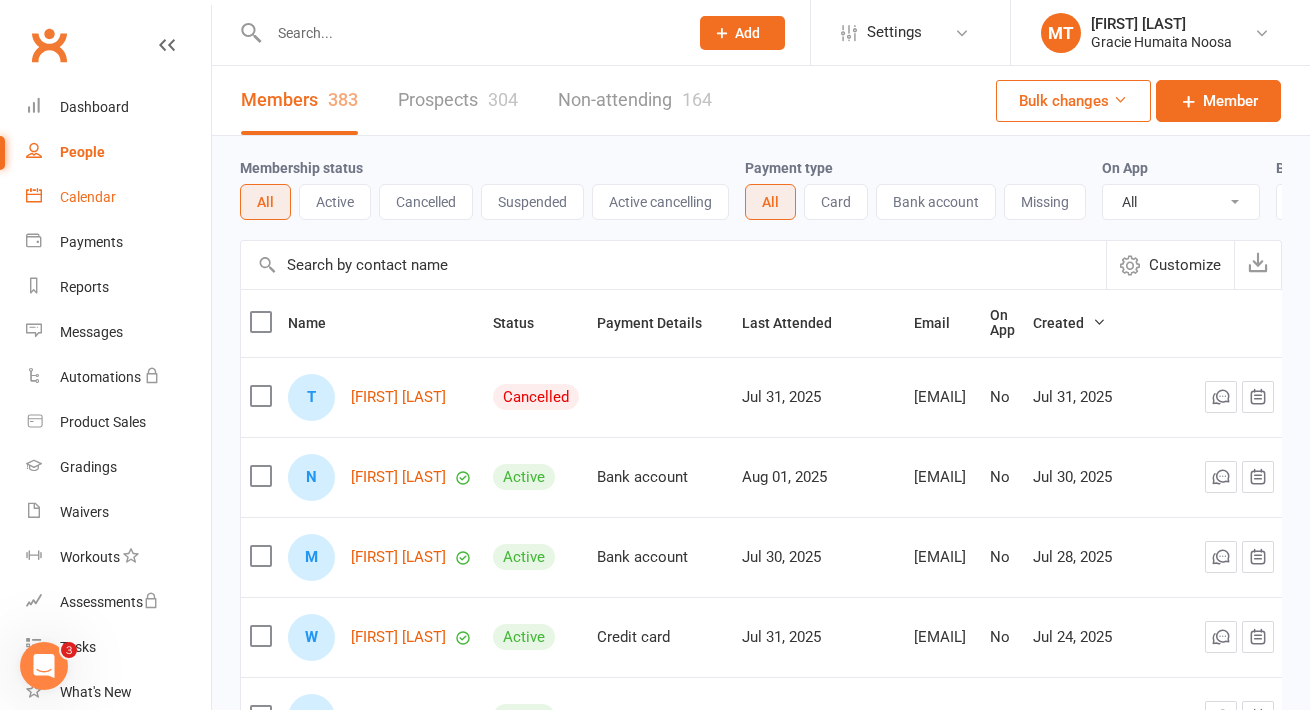 click on "Calendar" at bounding box center (118, 197) 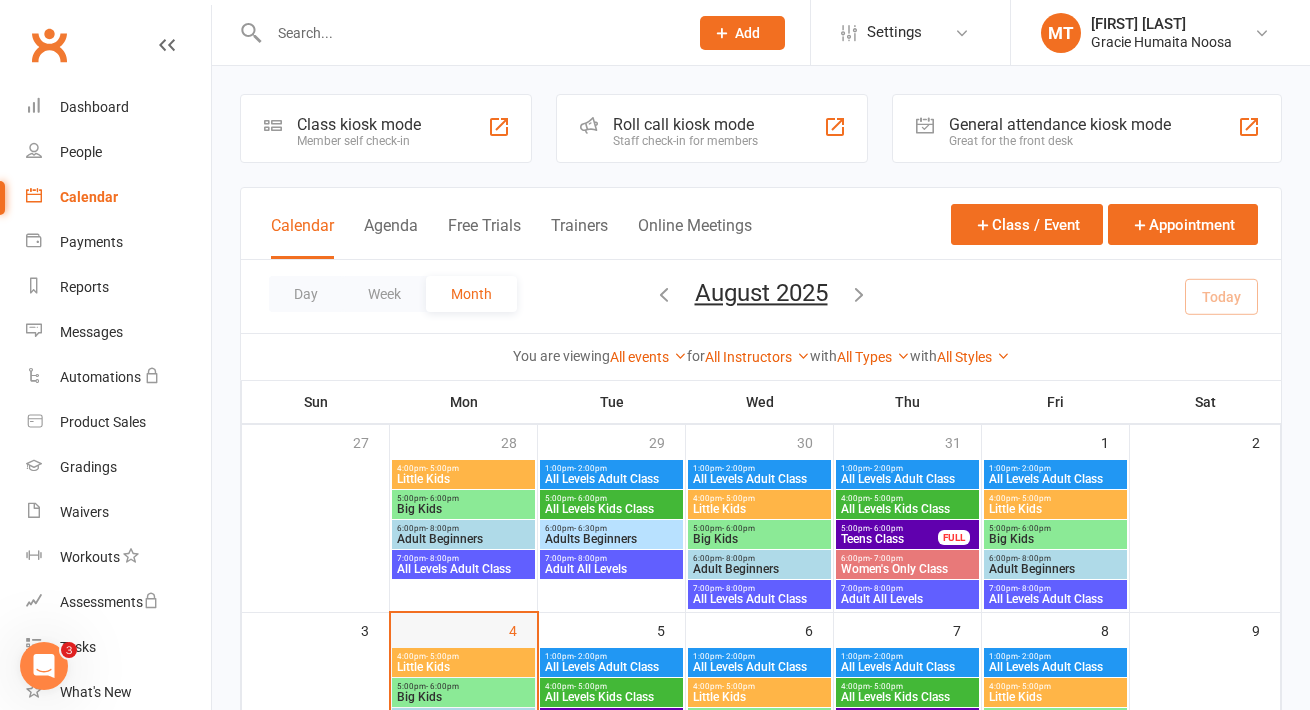 scroll, scrollTop: 90, scrollLeft: 0, axis: vertical 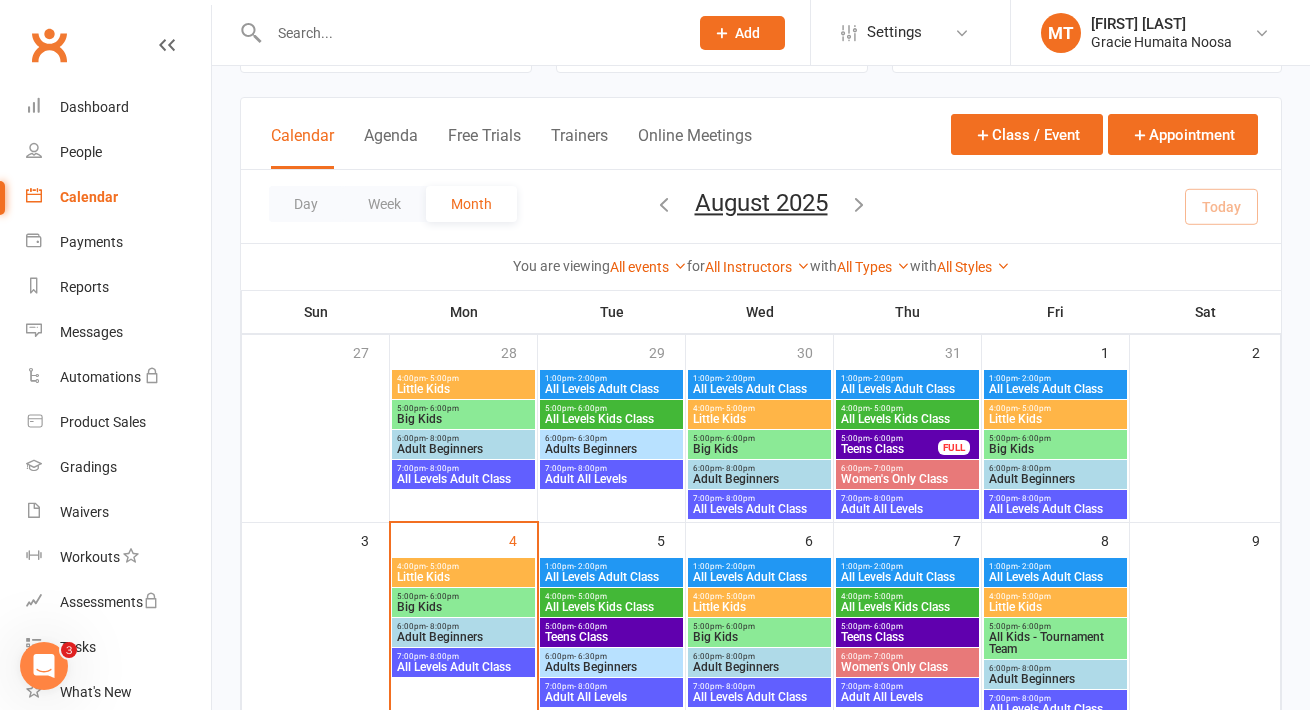 click on "4:00pm  - 5:00pm" at bounding box center [463, 566] 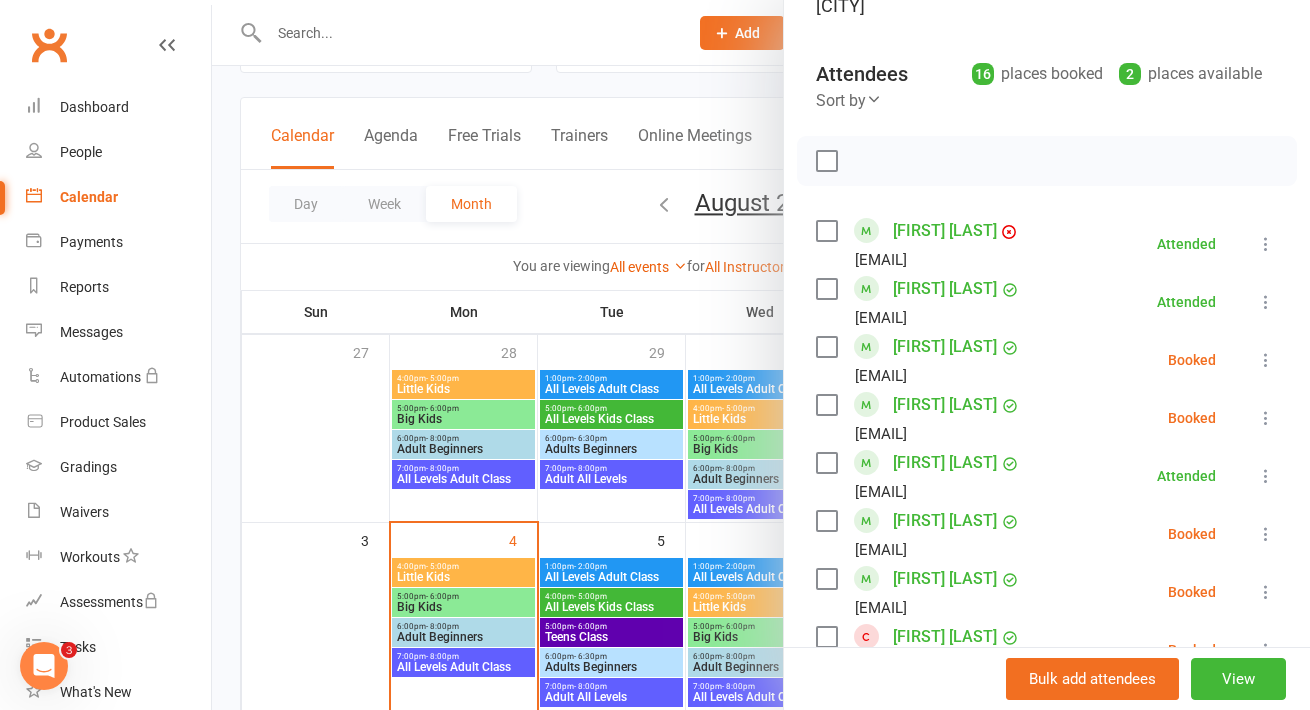 scroll, scrollTop: 233, scrollLeft: 0, axis: vertical 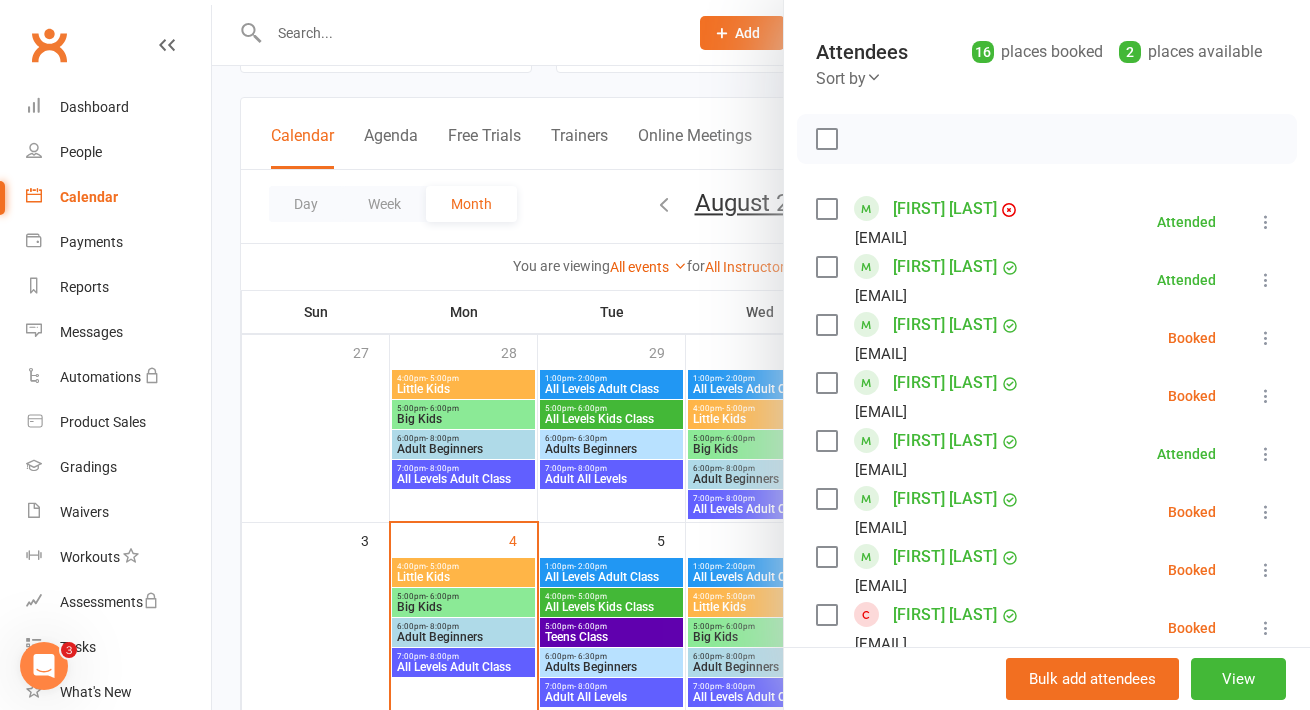 click at bounding box center [1266, 396] 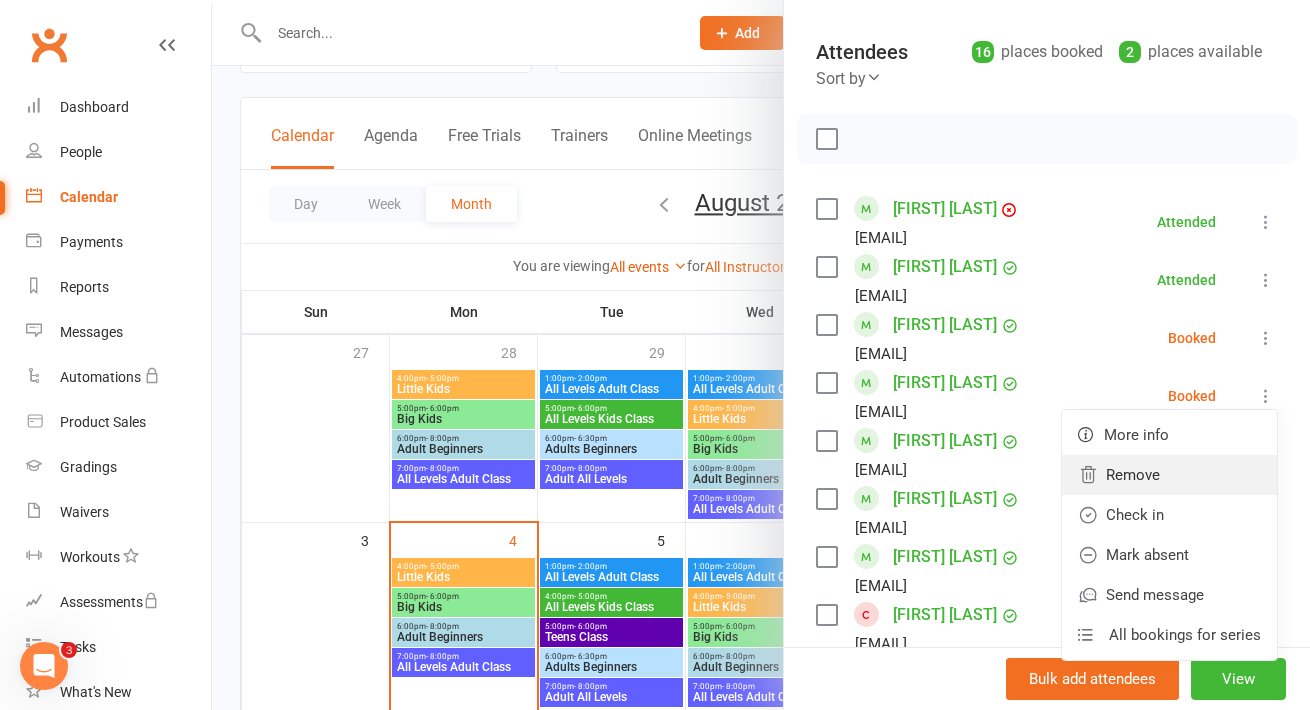 click on "Remove" at bounding box center [1169, 475] 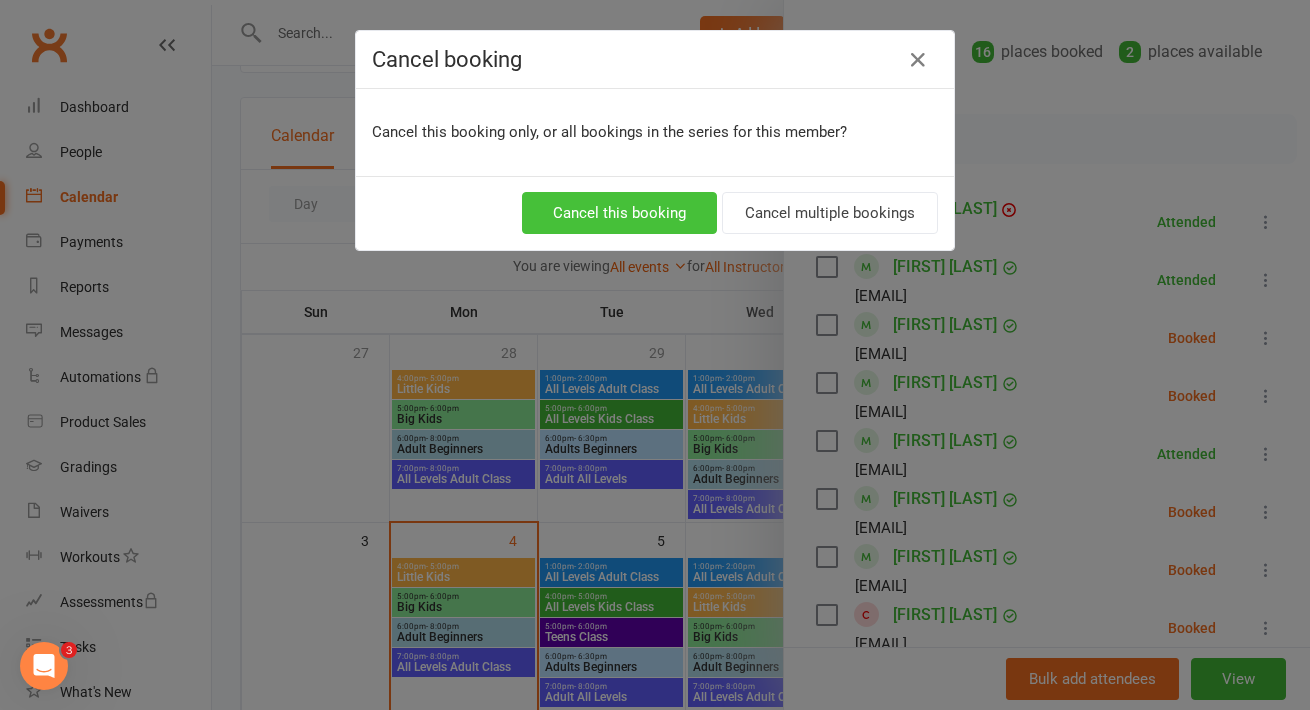 click on "Cancel this booking" at bounding box center [619, 213] 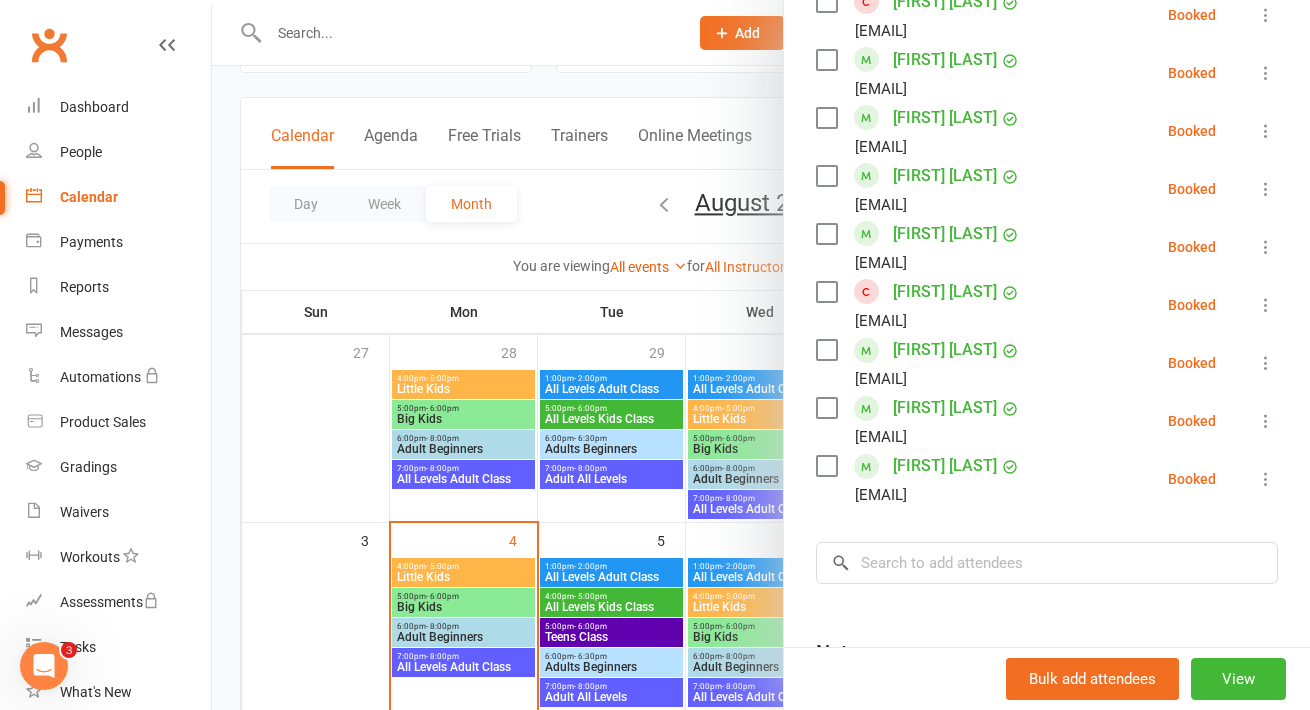 scroll, scrollTop: 808, scrollLeft: 0, axis: vertical 